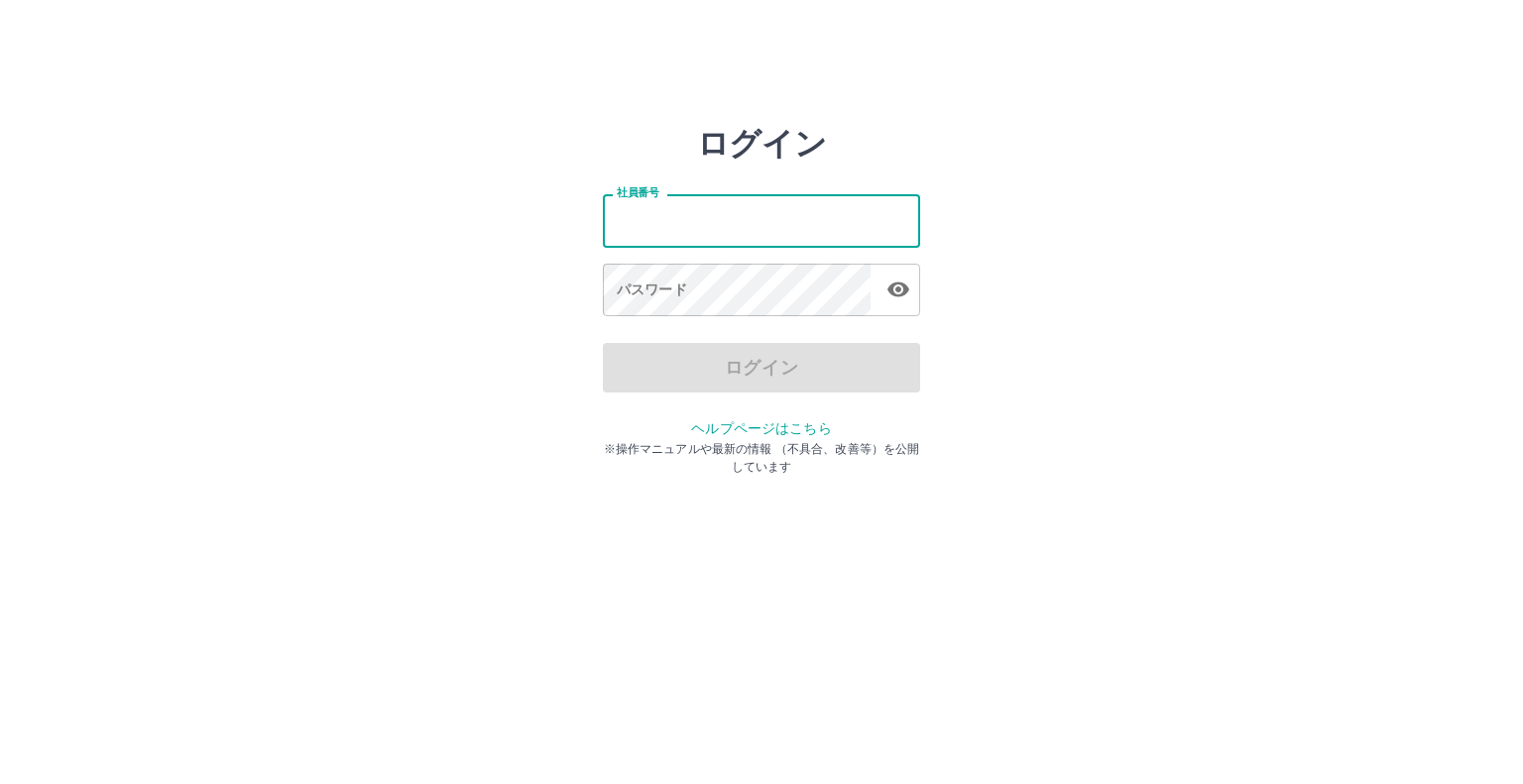 scroll, scrollTop: 0, scrollLeft: 0, axis: both 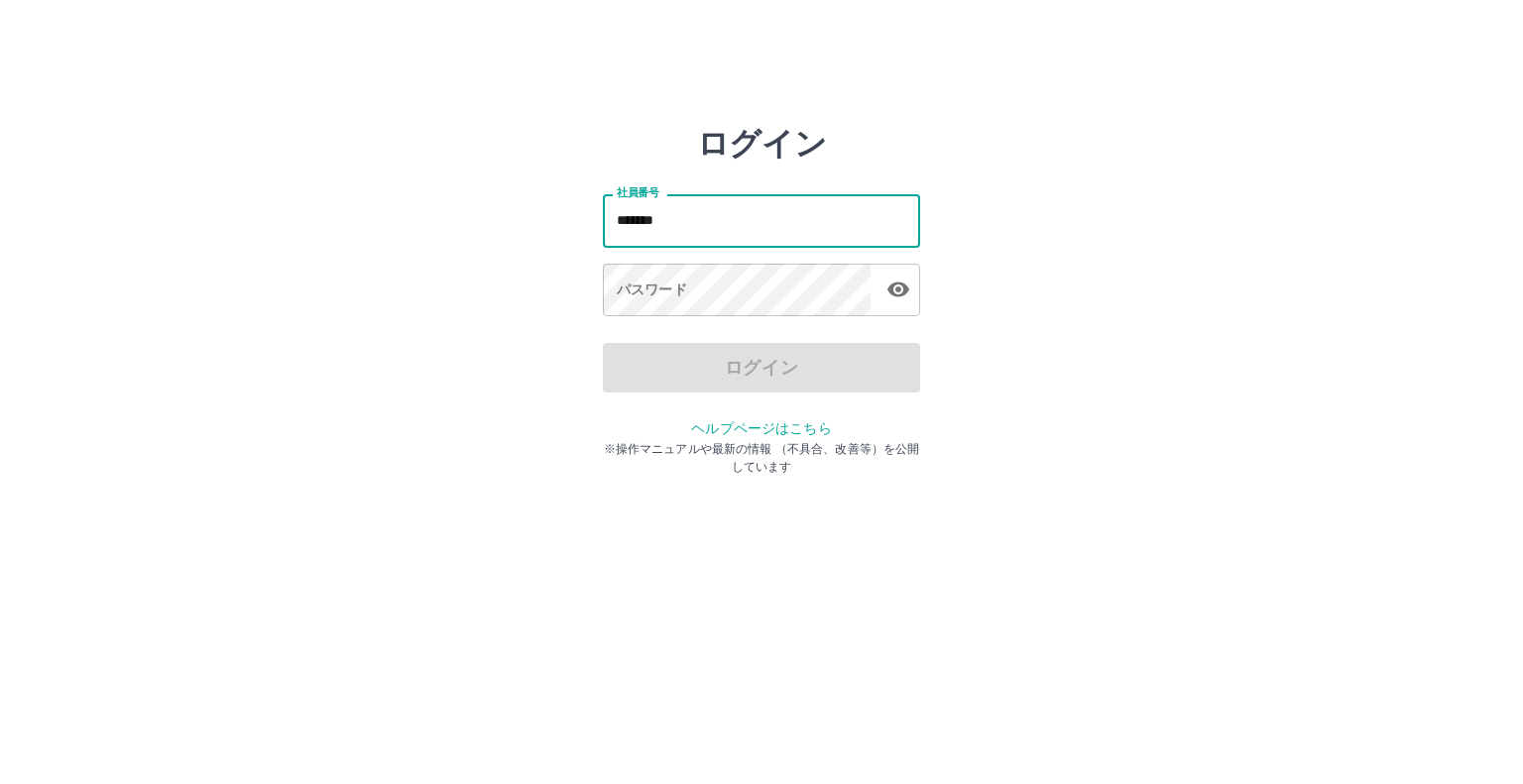 type on "*******" 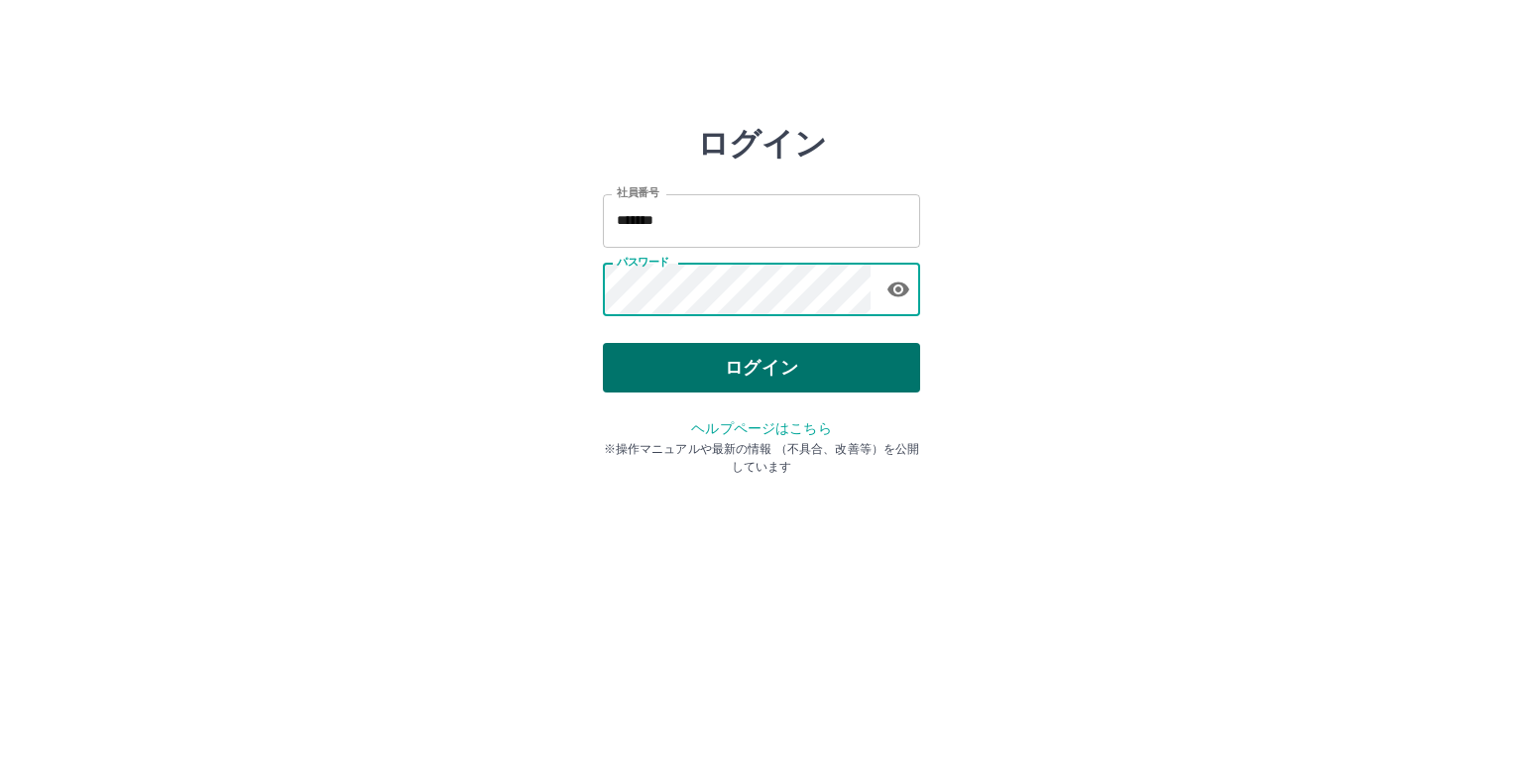 click on "ログイン" at bounding box center [762, 368] 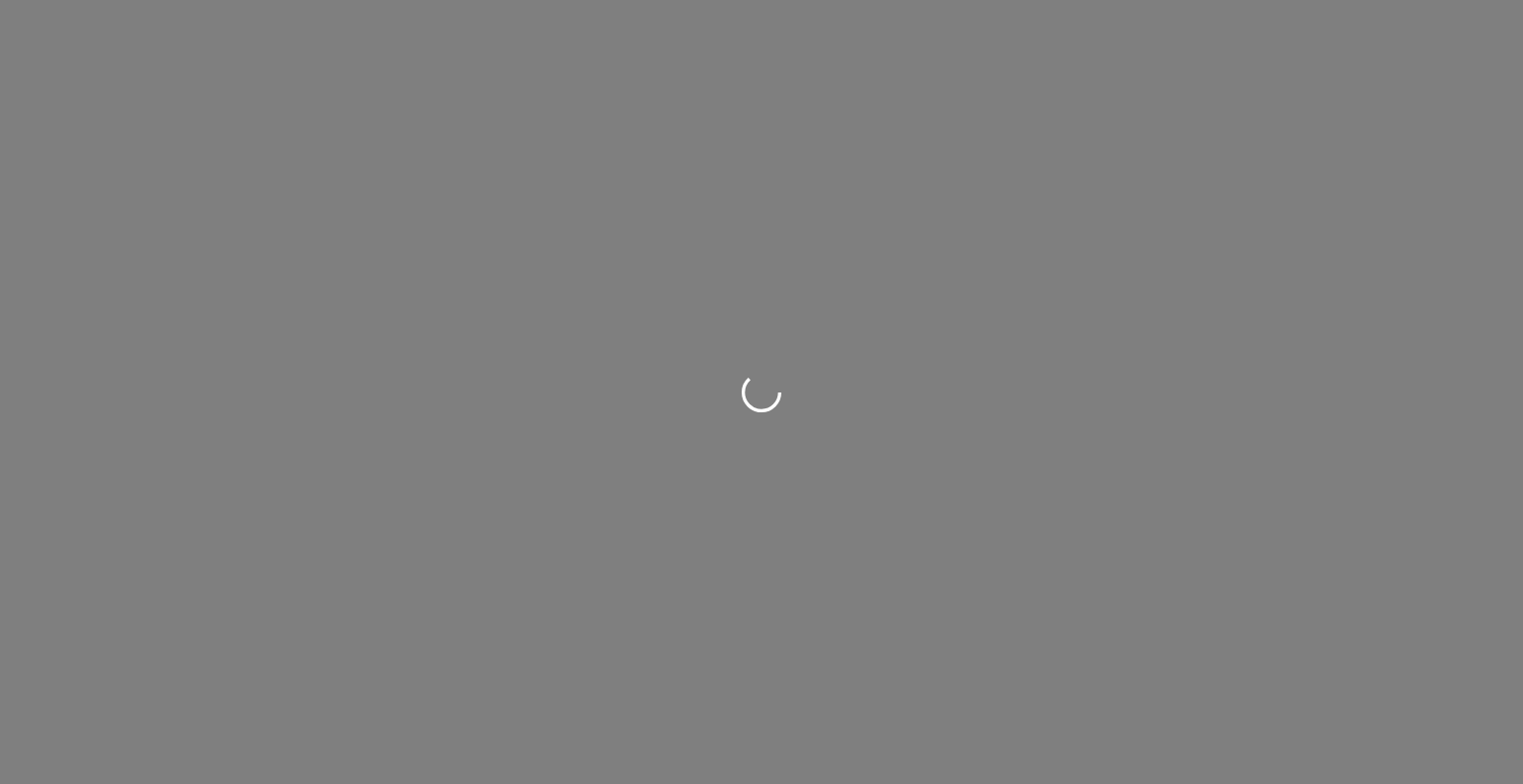 scroll, scrollTop: 0, scrollLeft: 0, axis: both 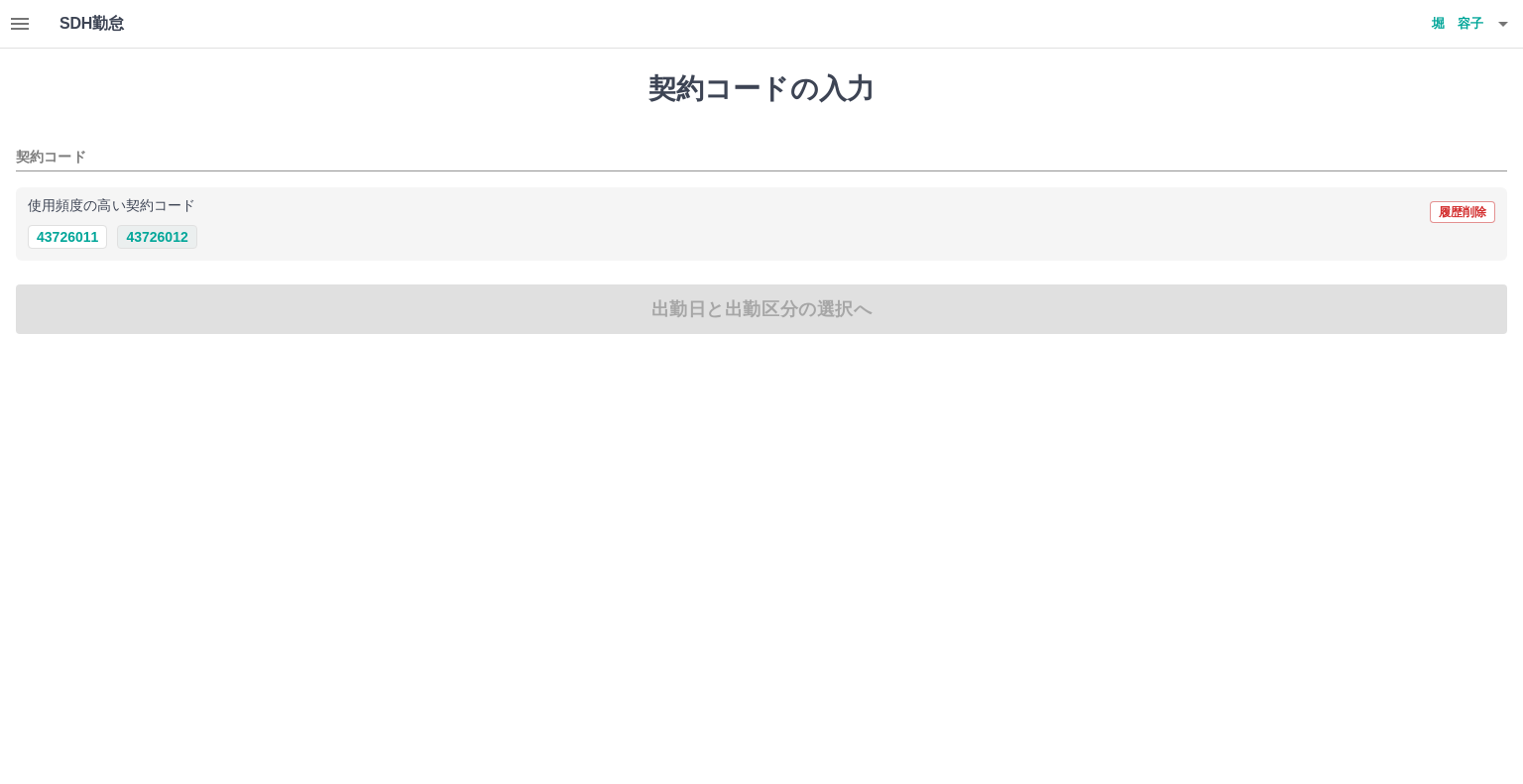 click on "43726012" at bounding box center (157, 237) 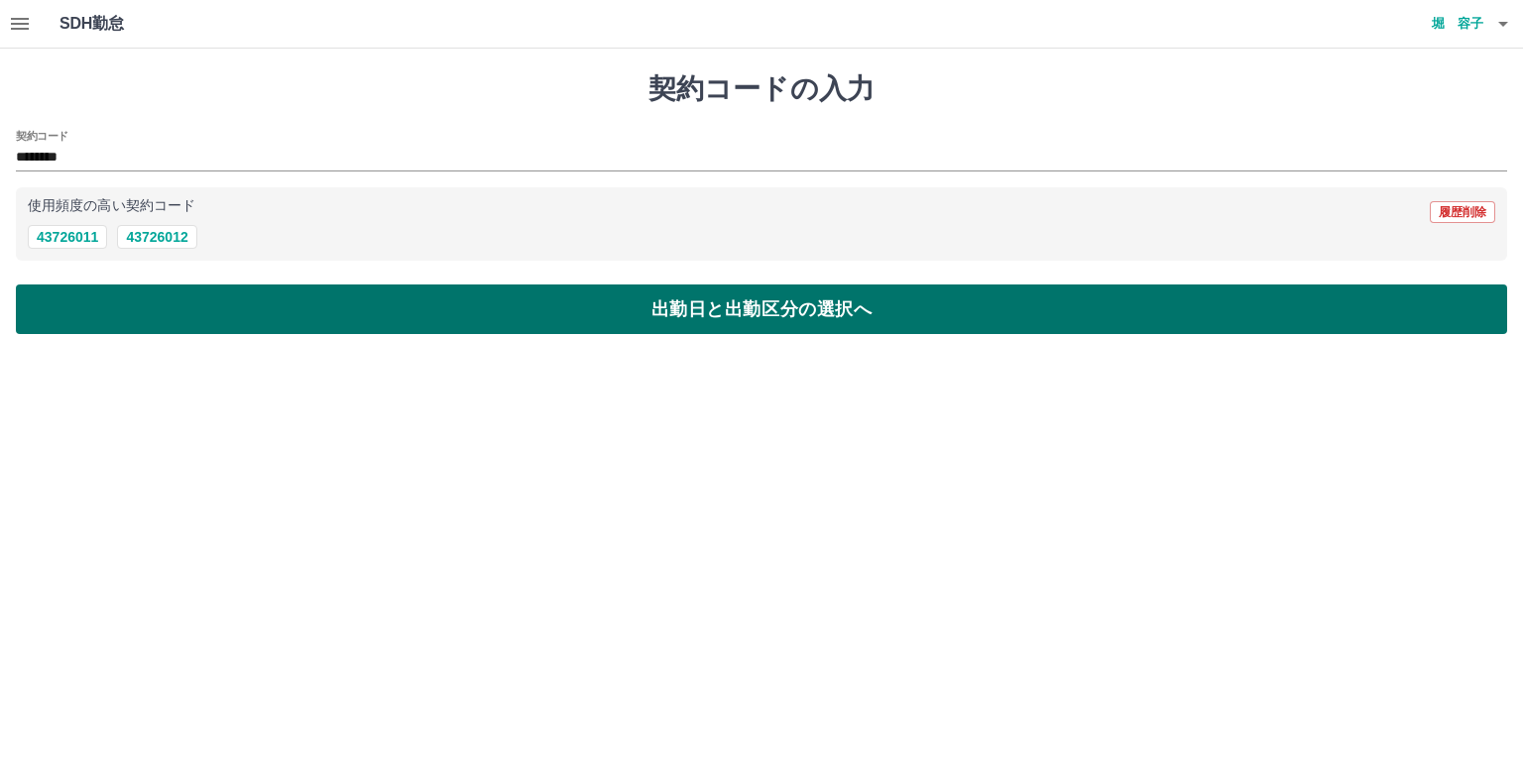 click on "出勤日と出勤区分の選択へ" at bounding box center [762, 309] 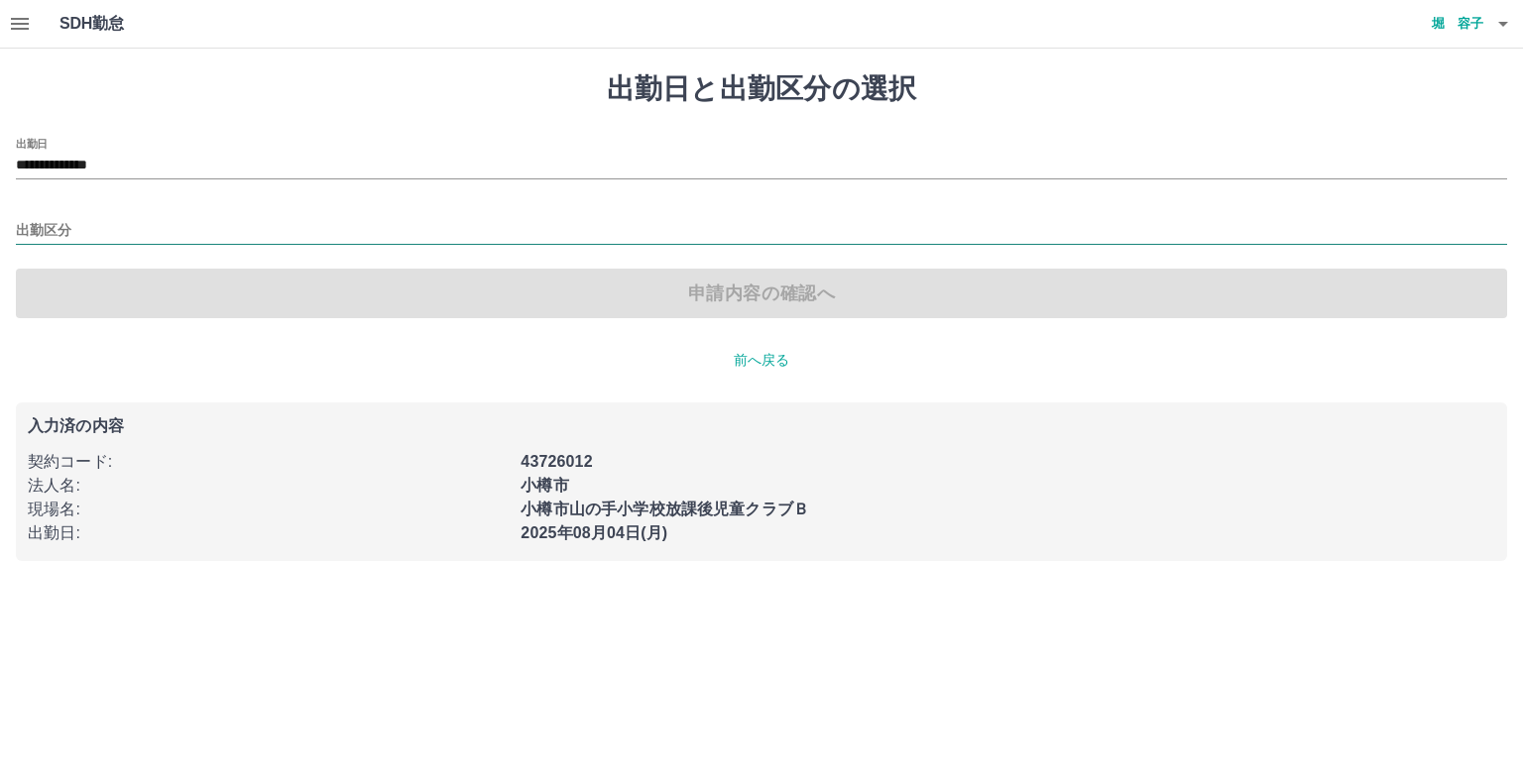 click on "出勤区分" at bounding box center (762, 231) 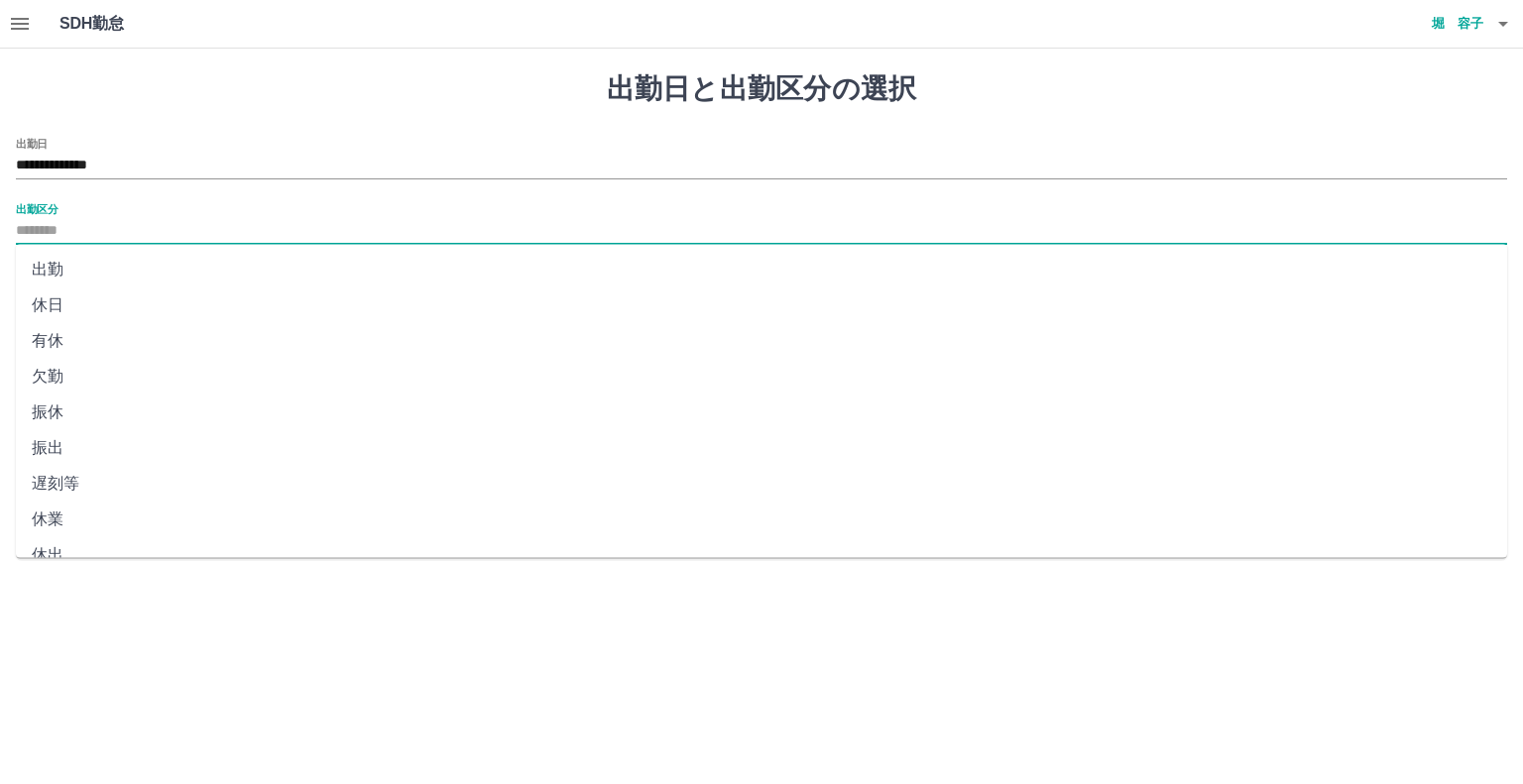 click on "出勤" at bounding box center [762, 270] 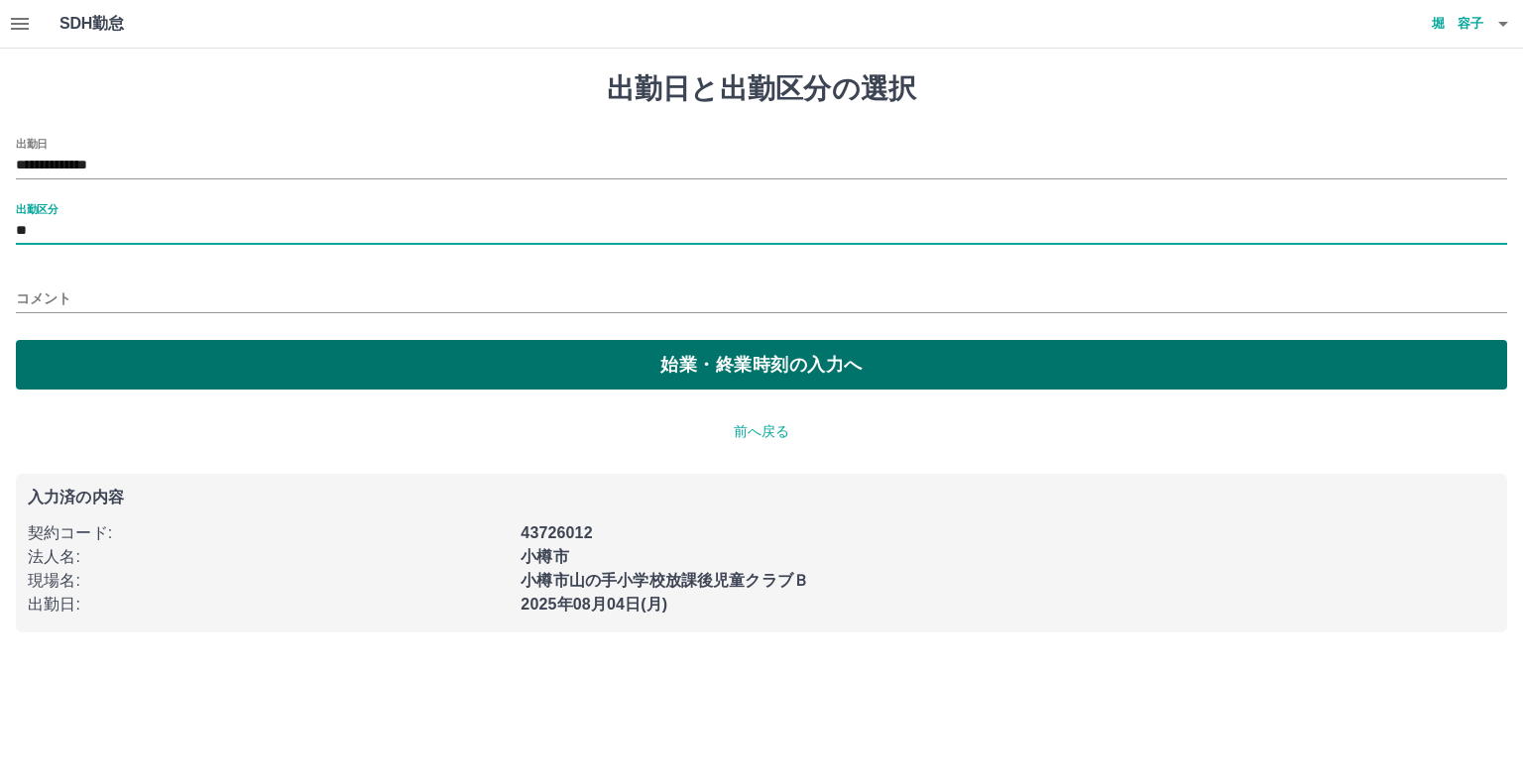 click on "始業・終業時刻の入力へ" at bounding box center (762, 365) 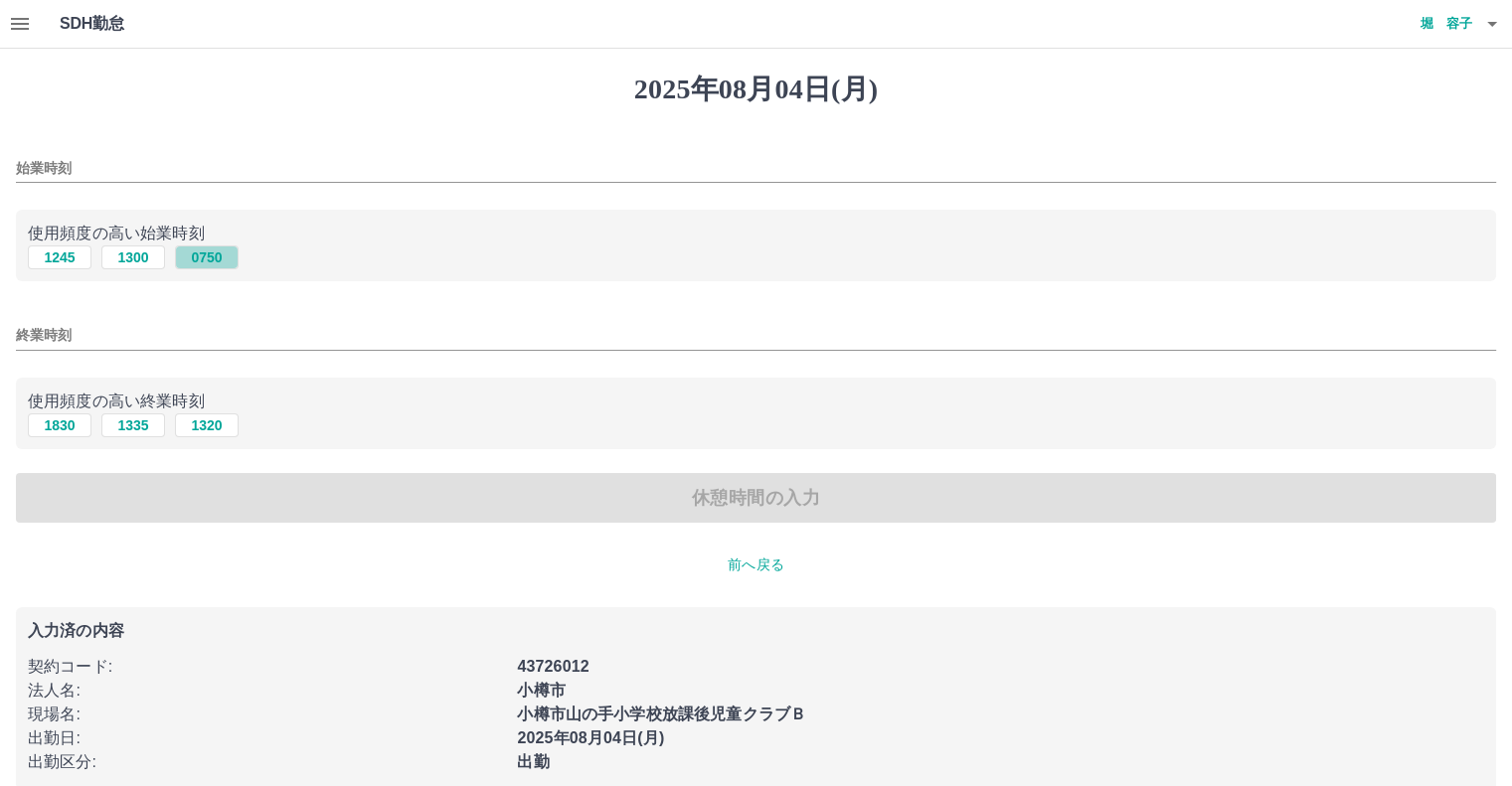 click on "0750" at bounding box center (207, 257) 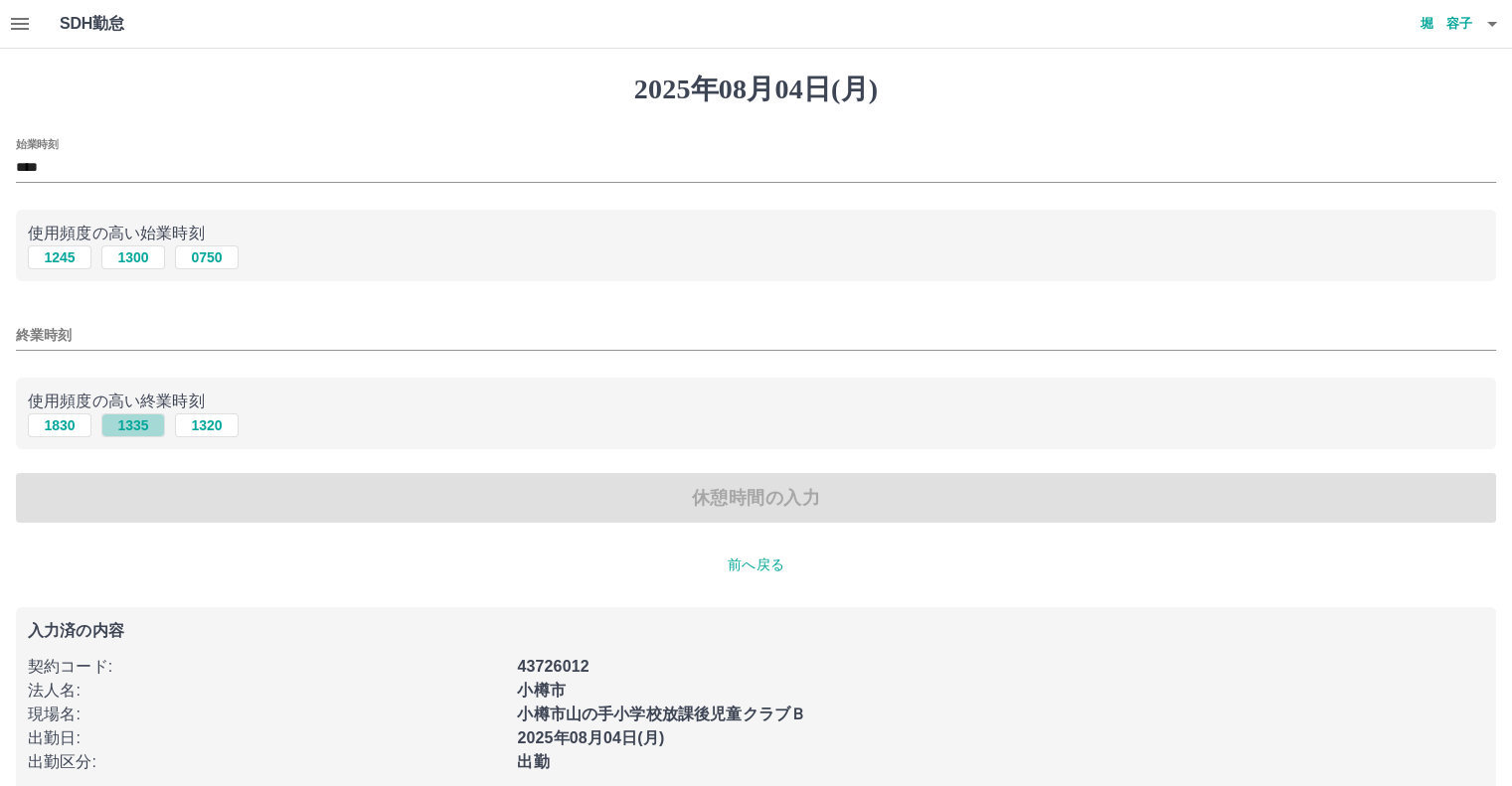 click on "1335" at bounding box center [133, 425] 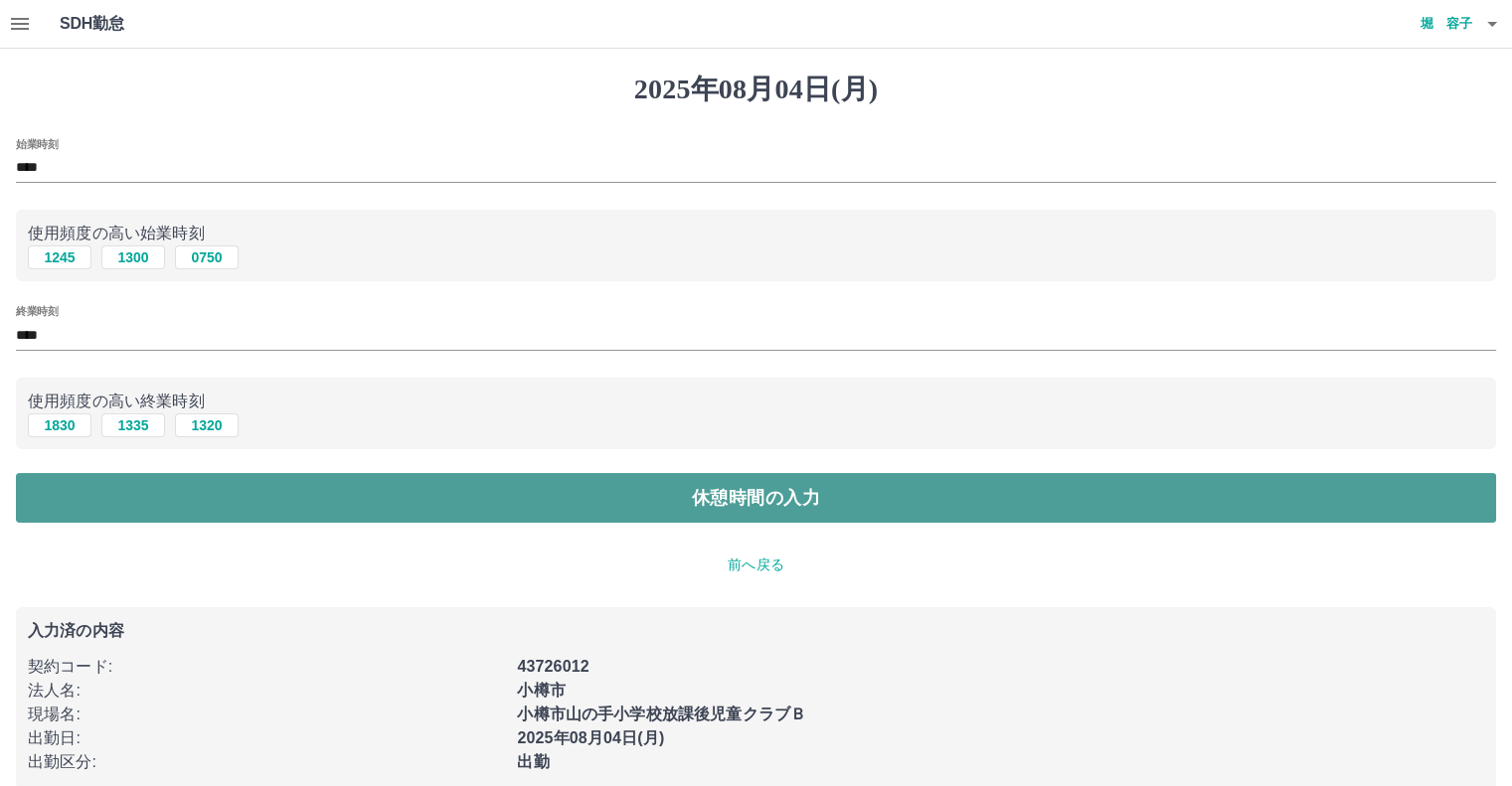 click on "休憩時間の入力" at bounding box center [756, 498] 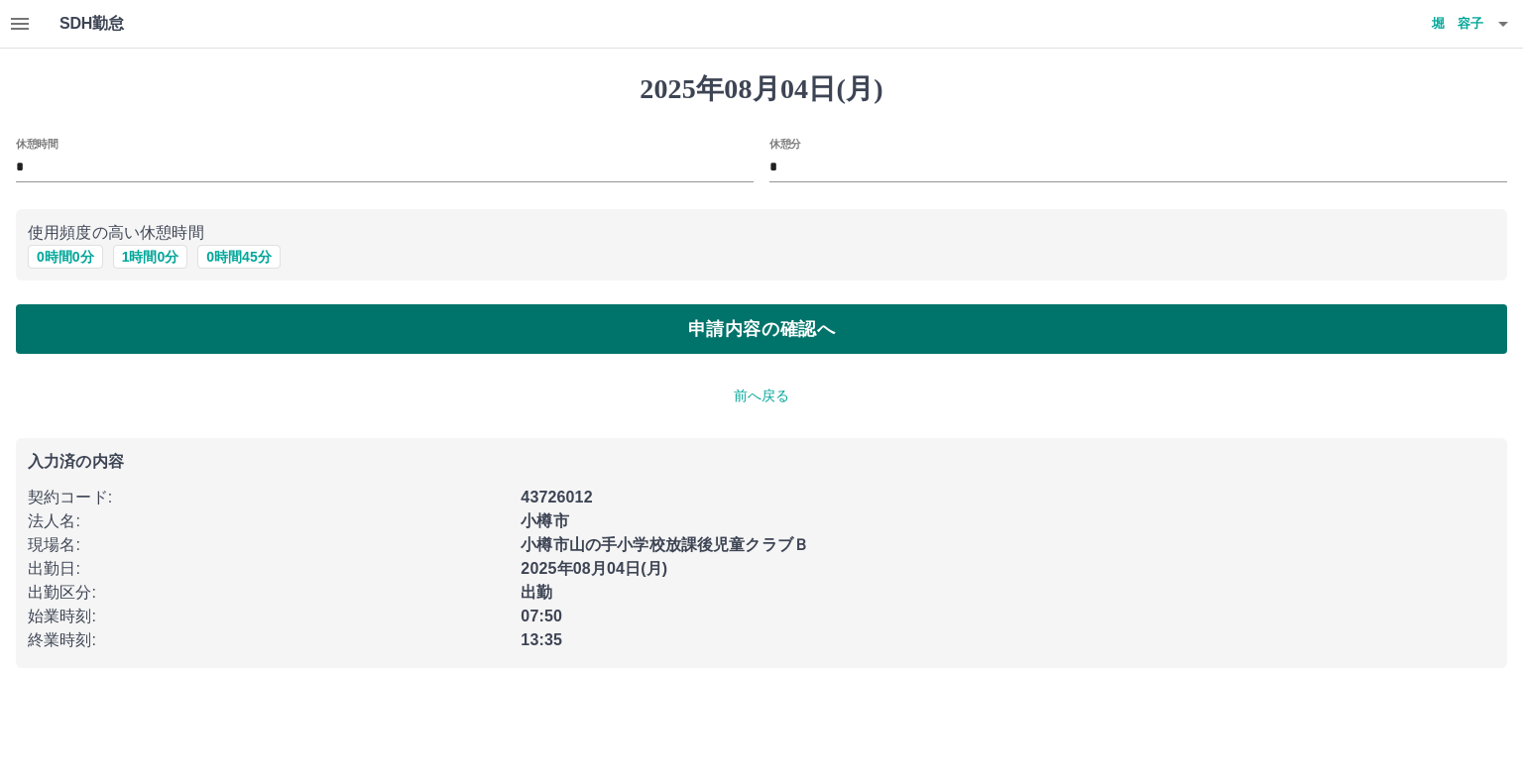 click on "申請内容の確認へ" at bounding box center (762, 329) 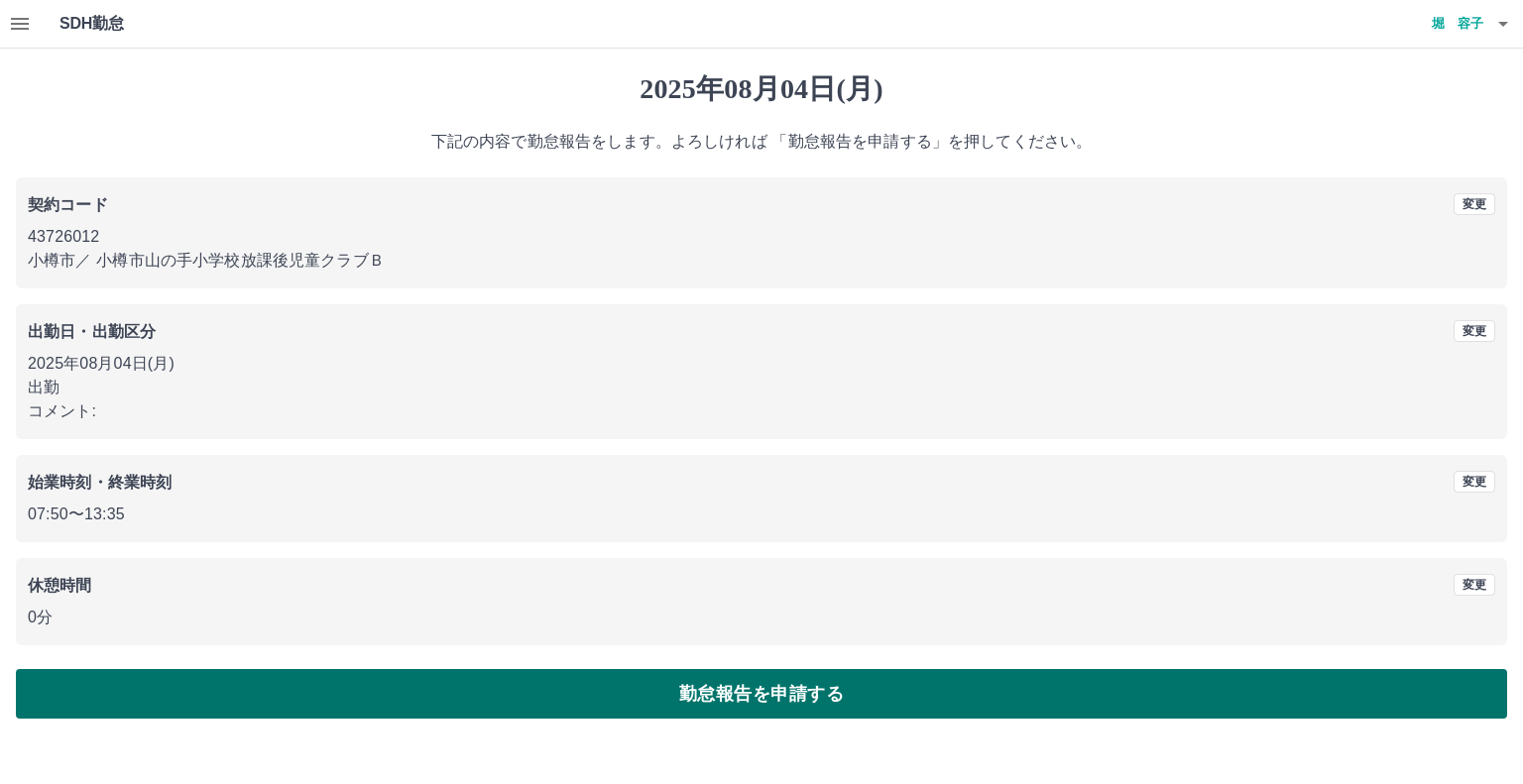 click on "勤怠報告を申請する" at bounding box center [762, 694] 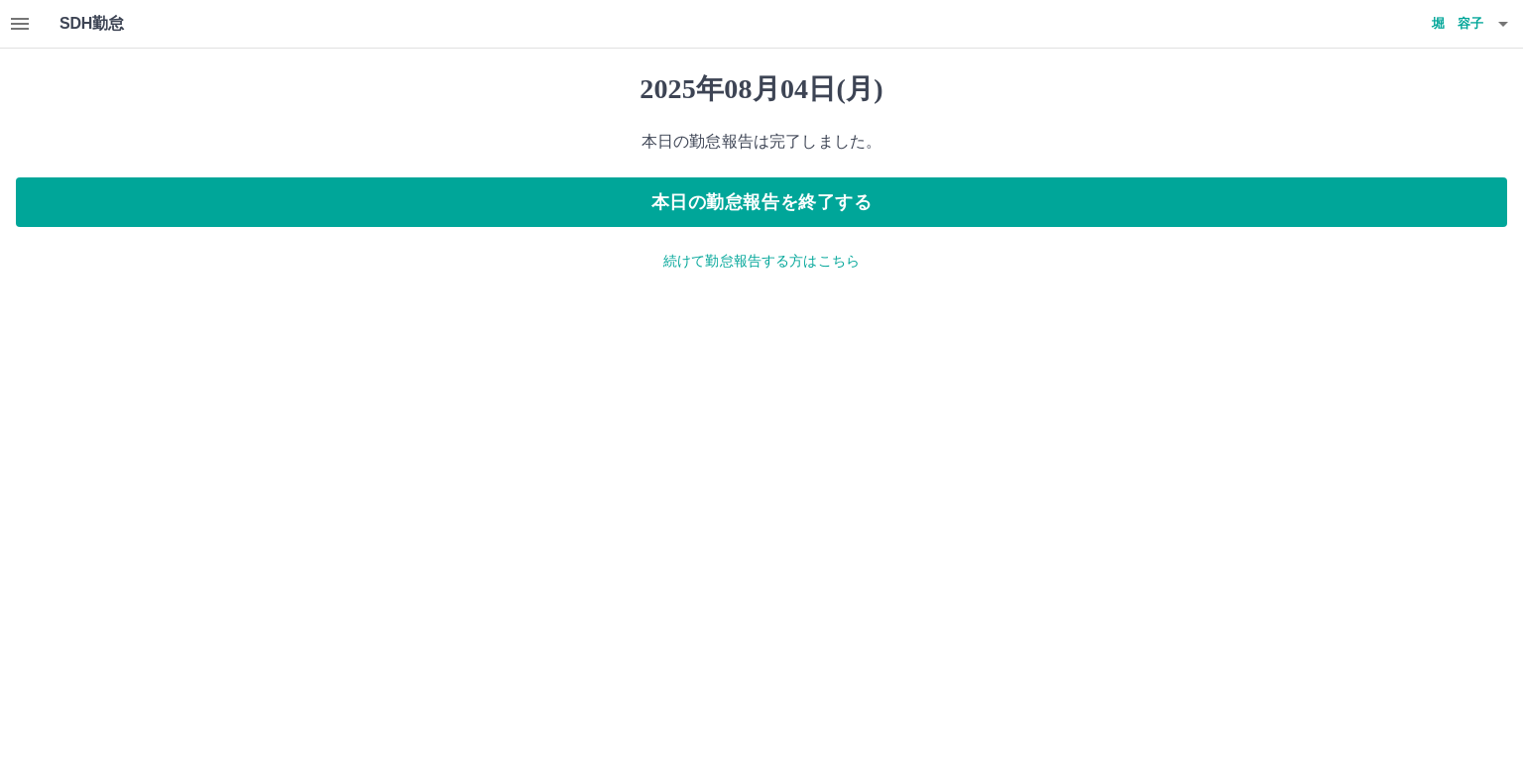 click on "続けて勤怠報告する方はこちら" at bounding box center [762, 261] 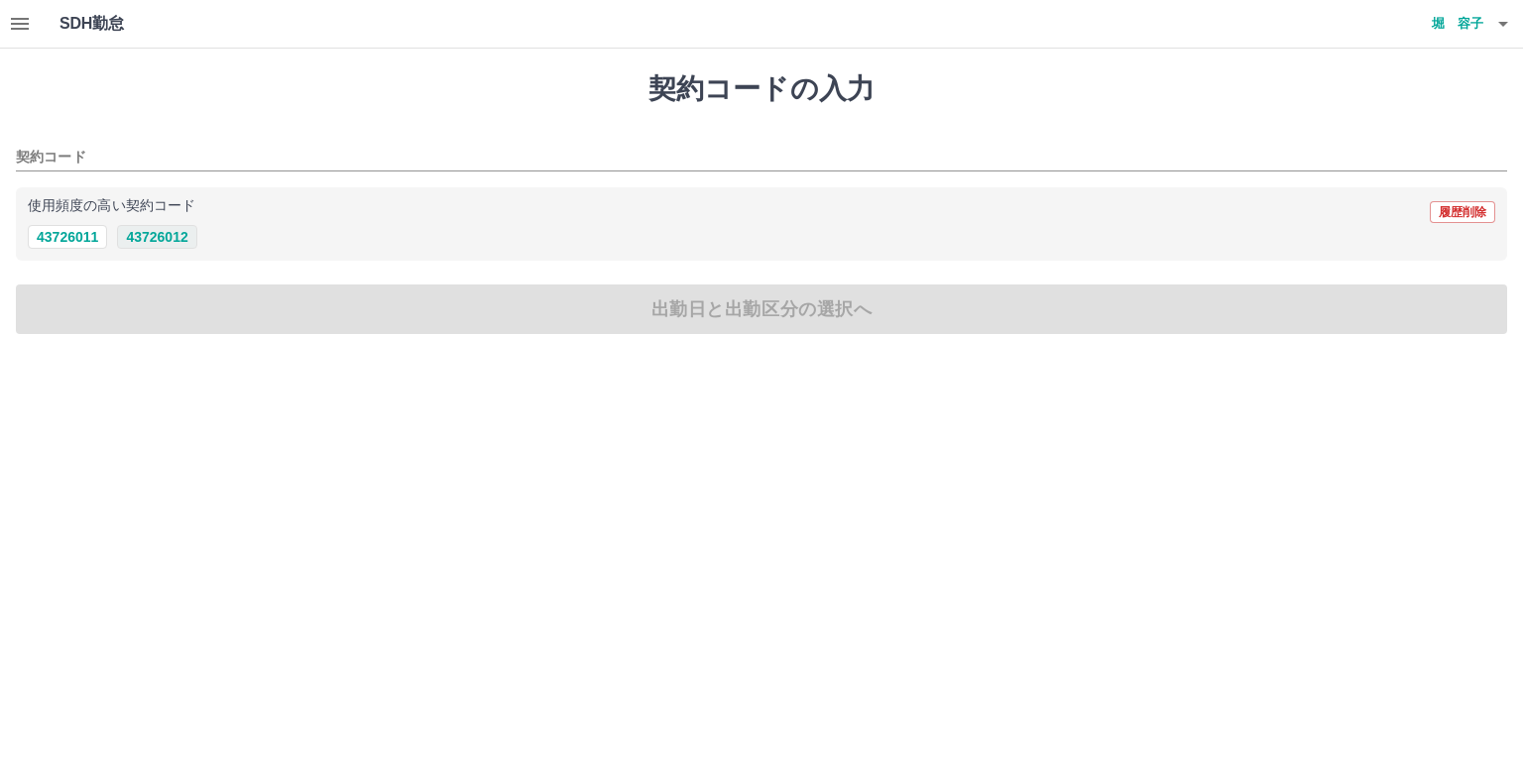 click on "43726012" at bounding box center (157, 237) 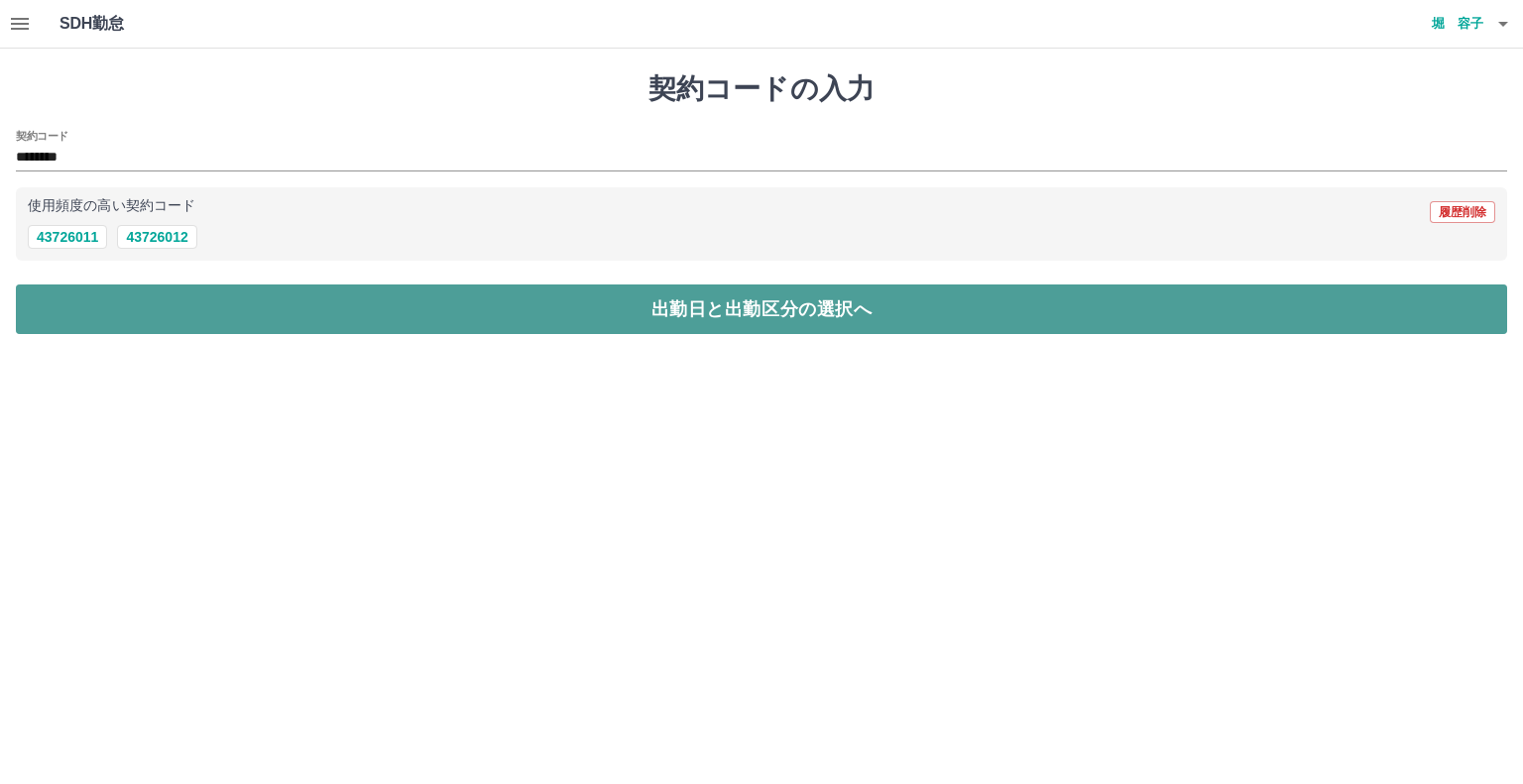 click on "出勤日と出勤区分の選択へ" at bounding box center (762, 309) 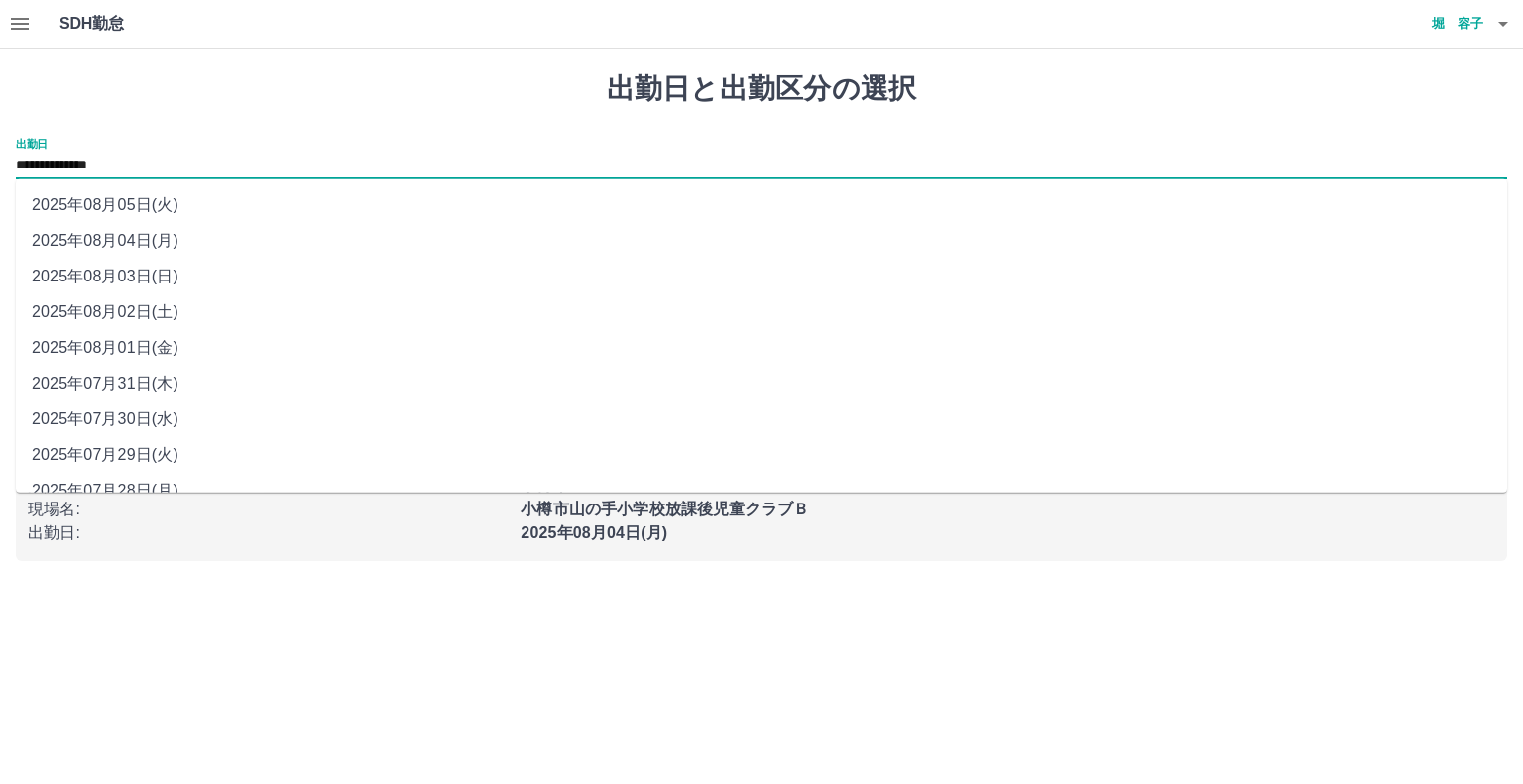 click on "**********" at bounding box center (762, 166) 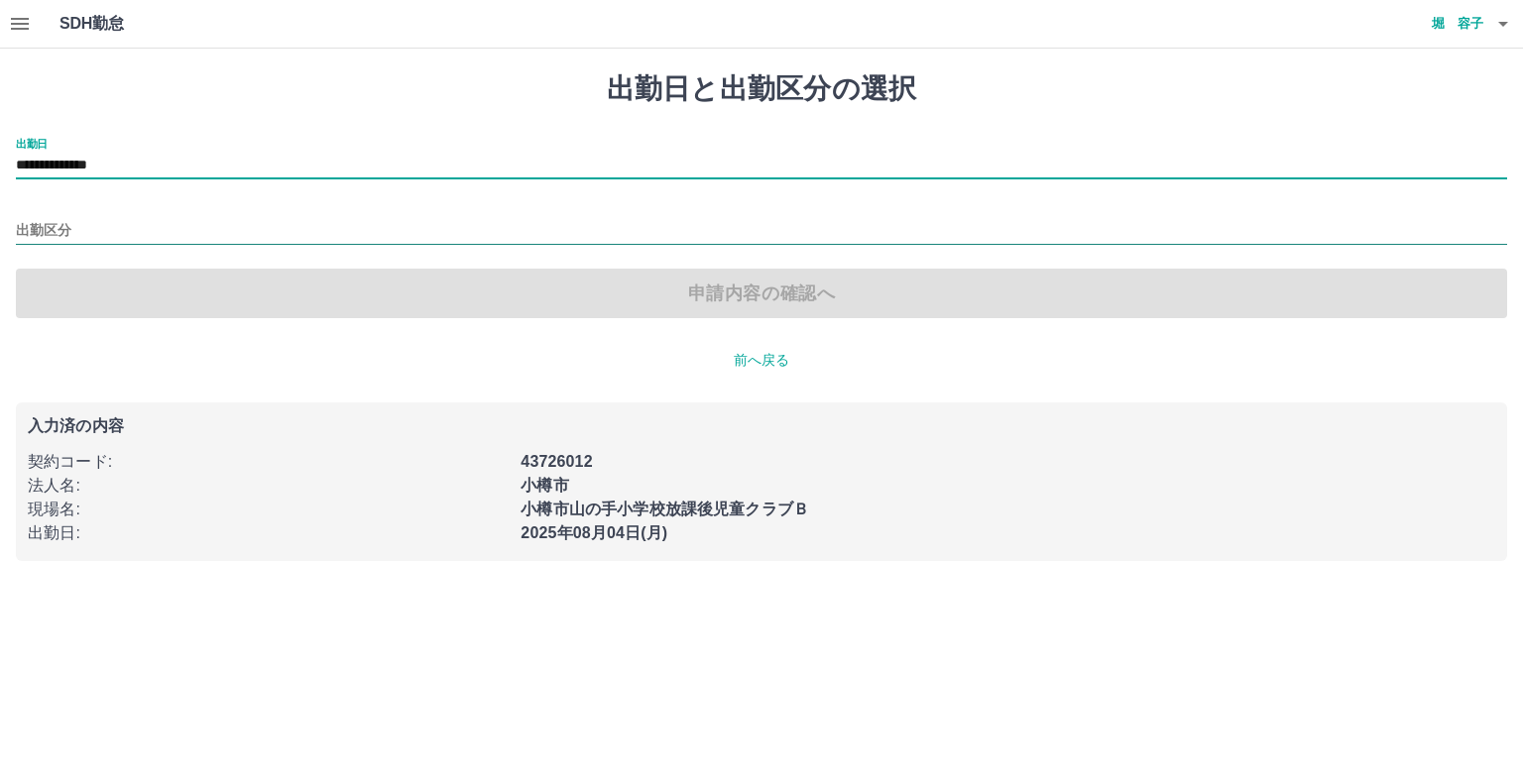 click on "出勤区分" at bounding box center [762, 231] 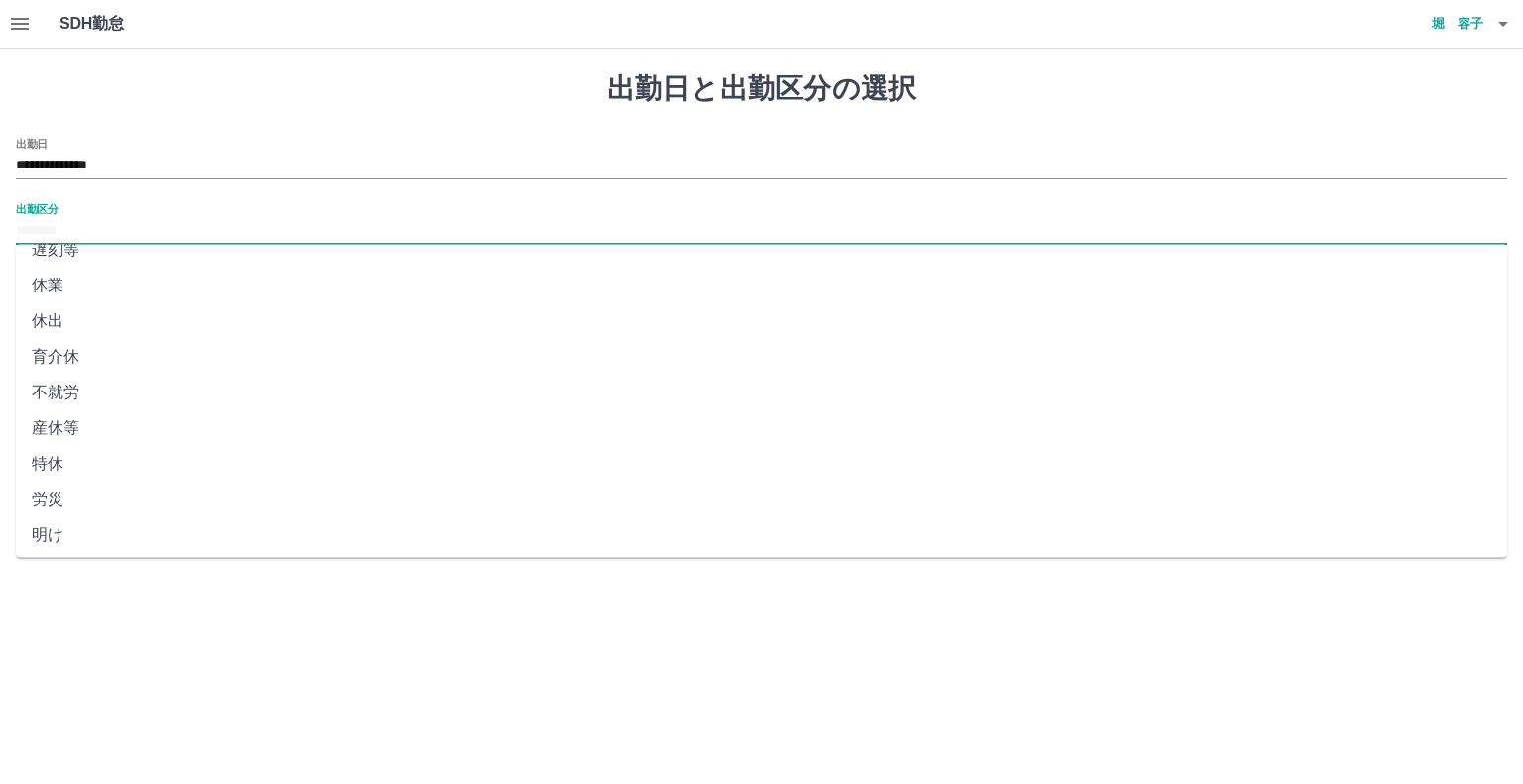 scroll, scrollTop: 344, scrollLeft: 0, axis: vertical 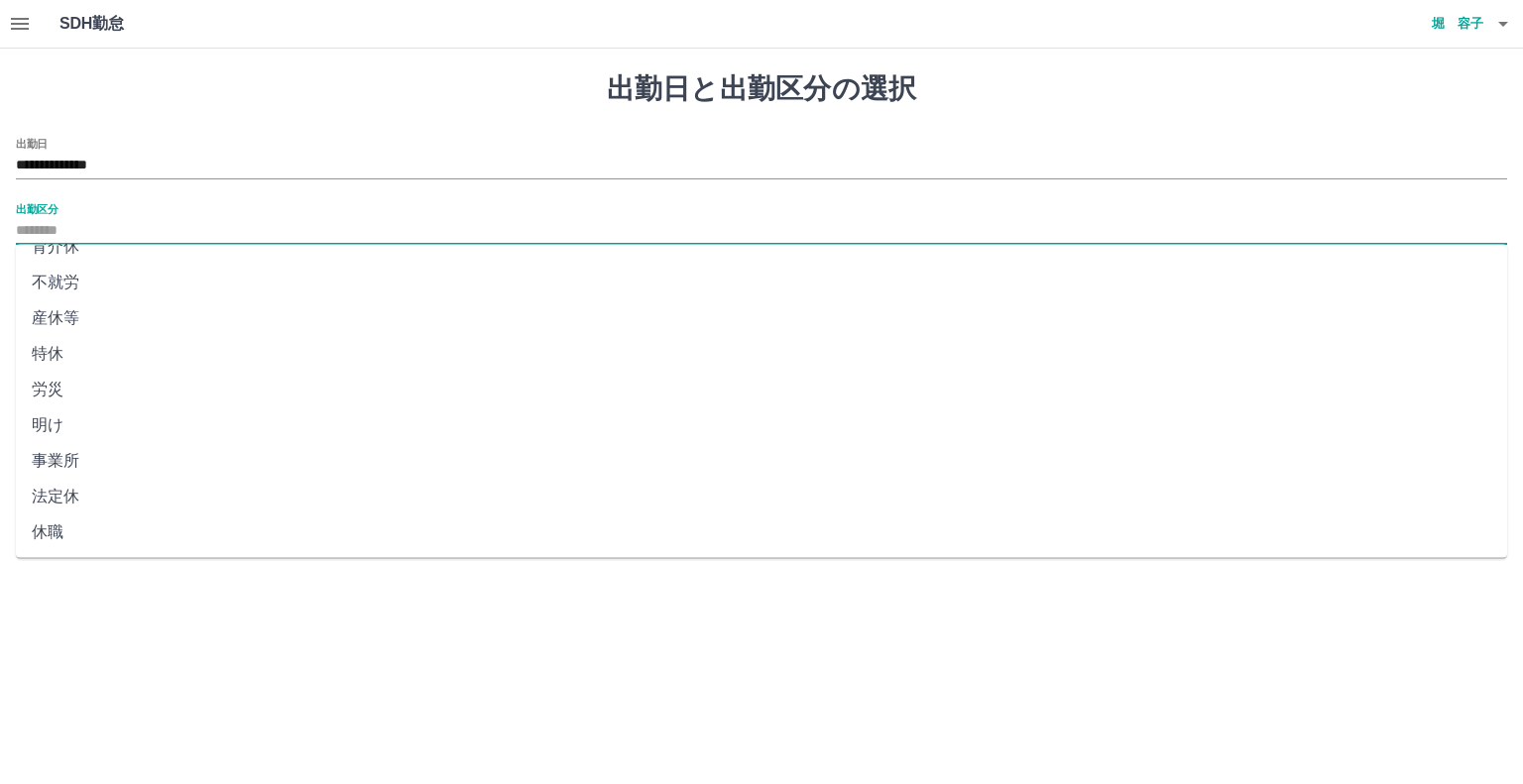 click on "法定休" at bounding box center [762, 497] 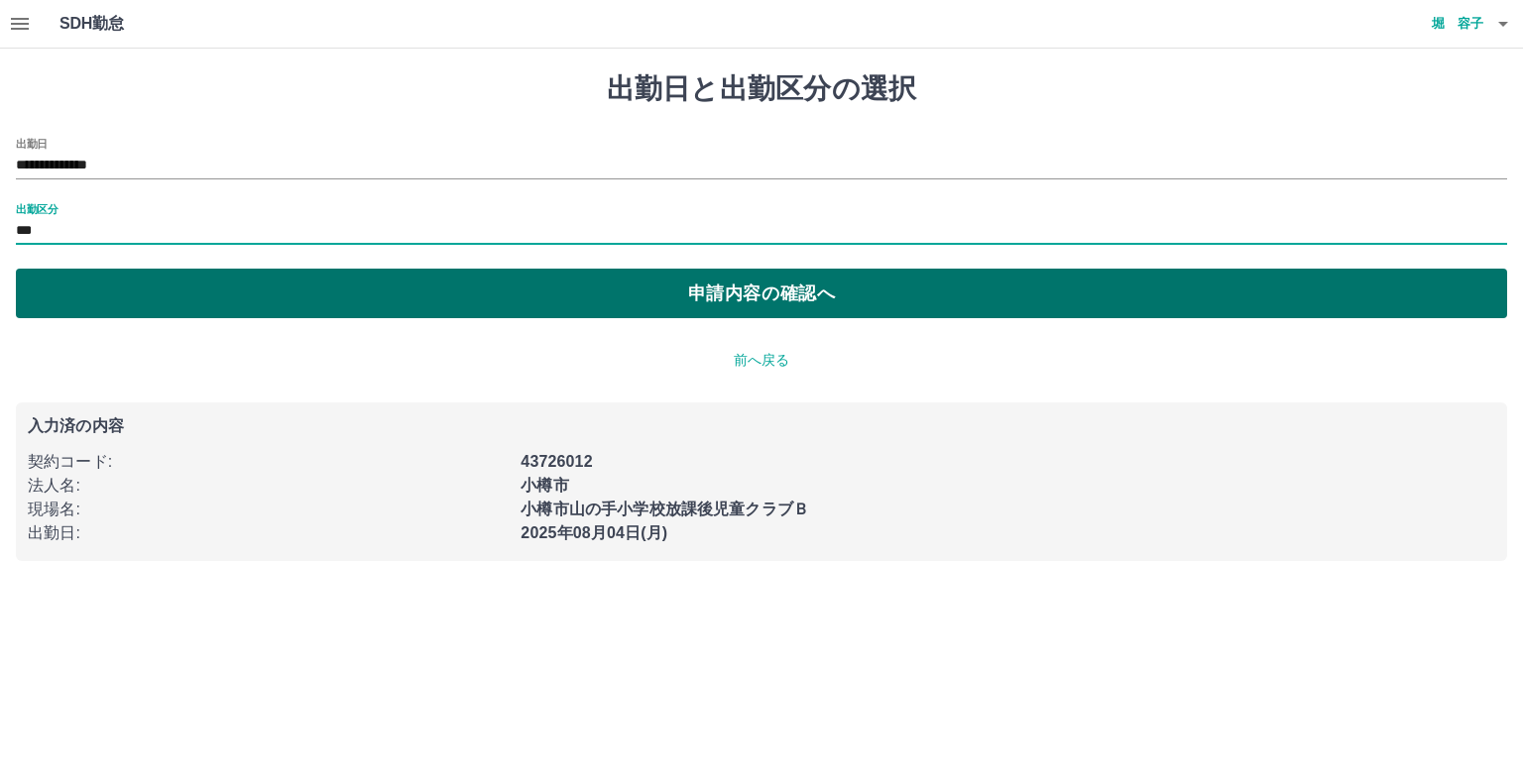 click on "申請内容の確認へ" at bounding box center (762, 293) 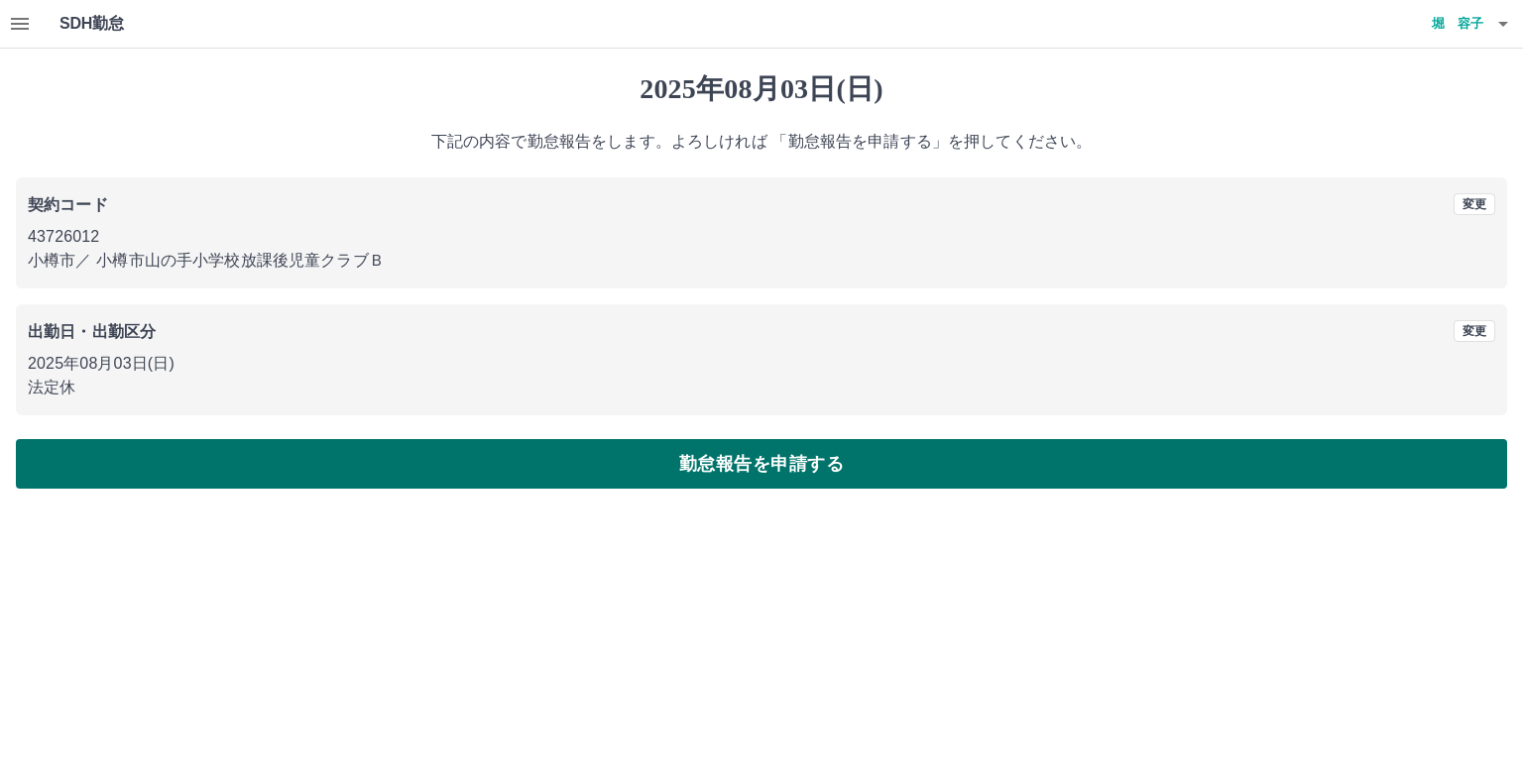 click on "勤怠報告を申請する" at bounding box center [762, 464] 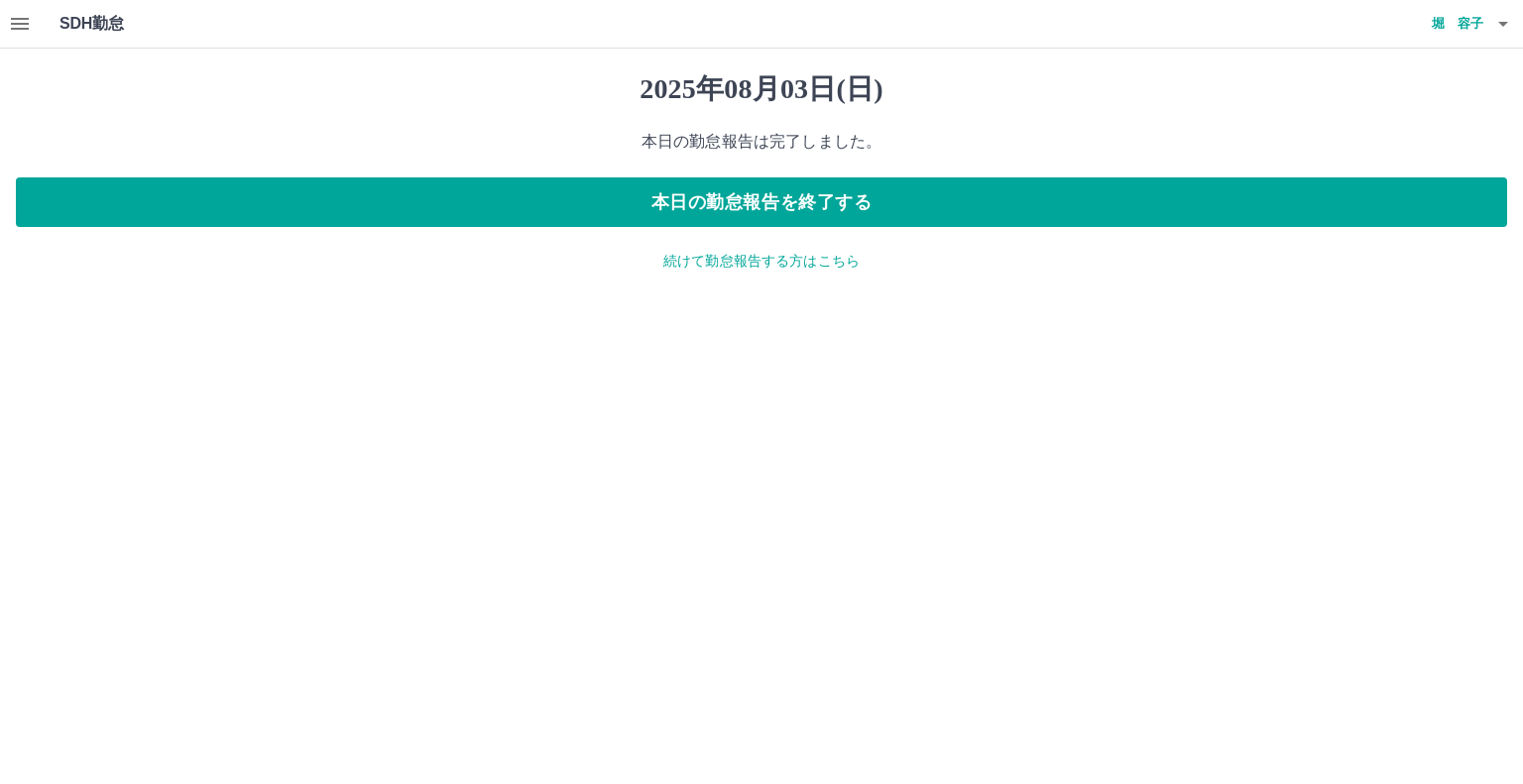 click 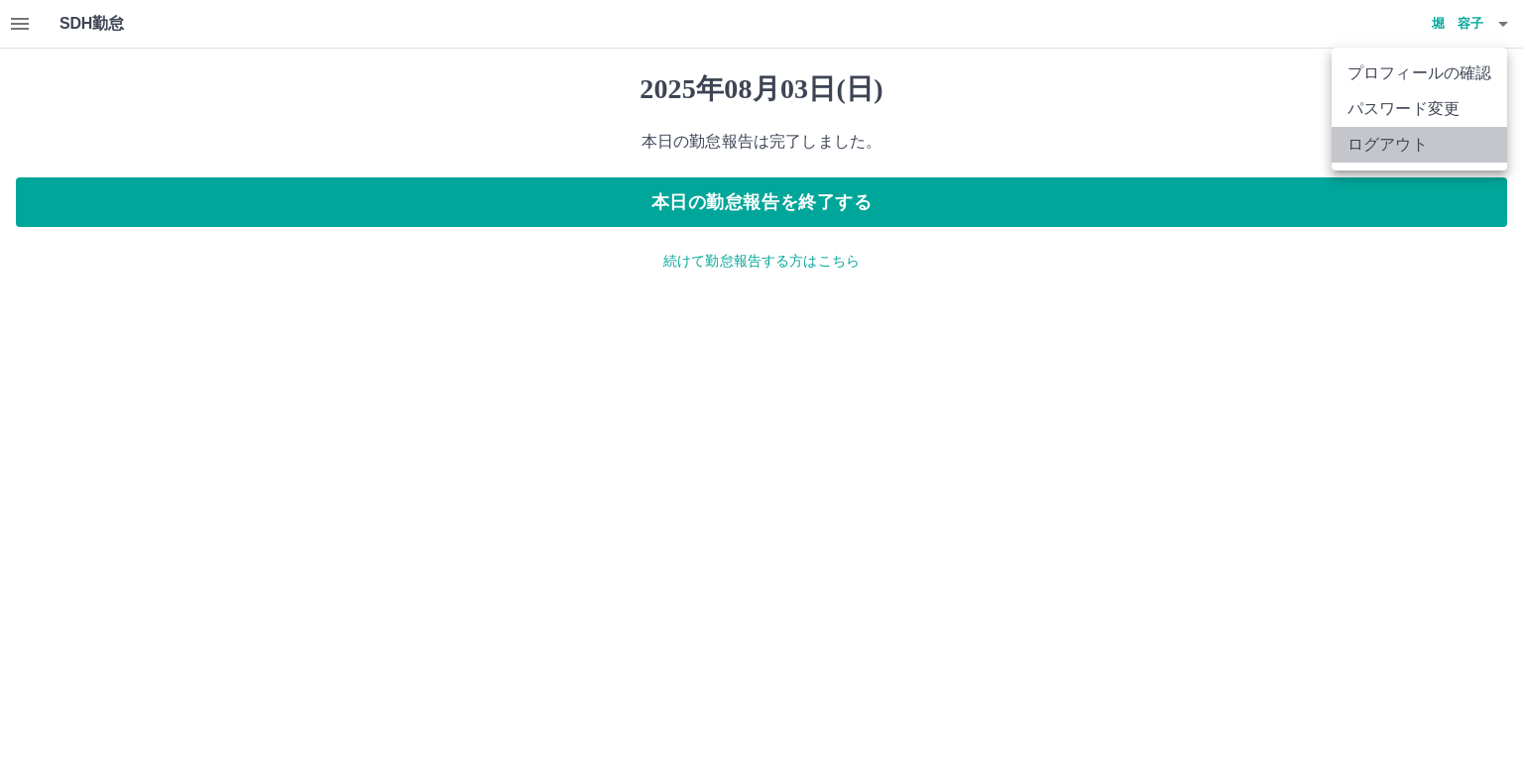 click on "ログアウト" at bounding box center [1419, 145] 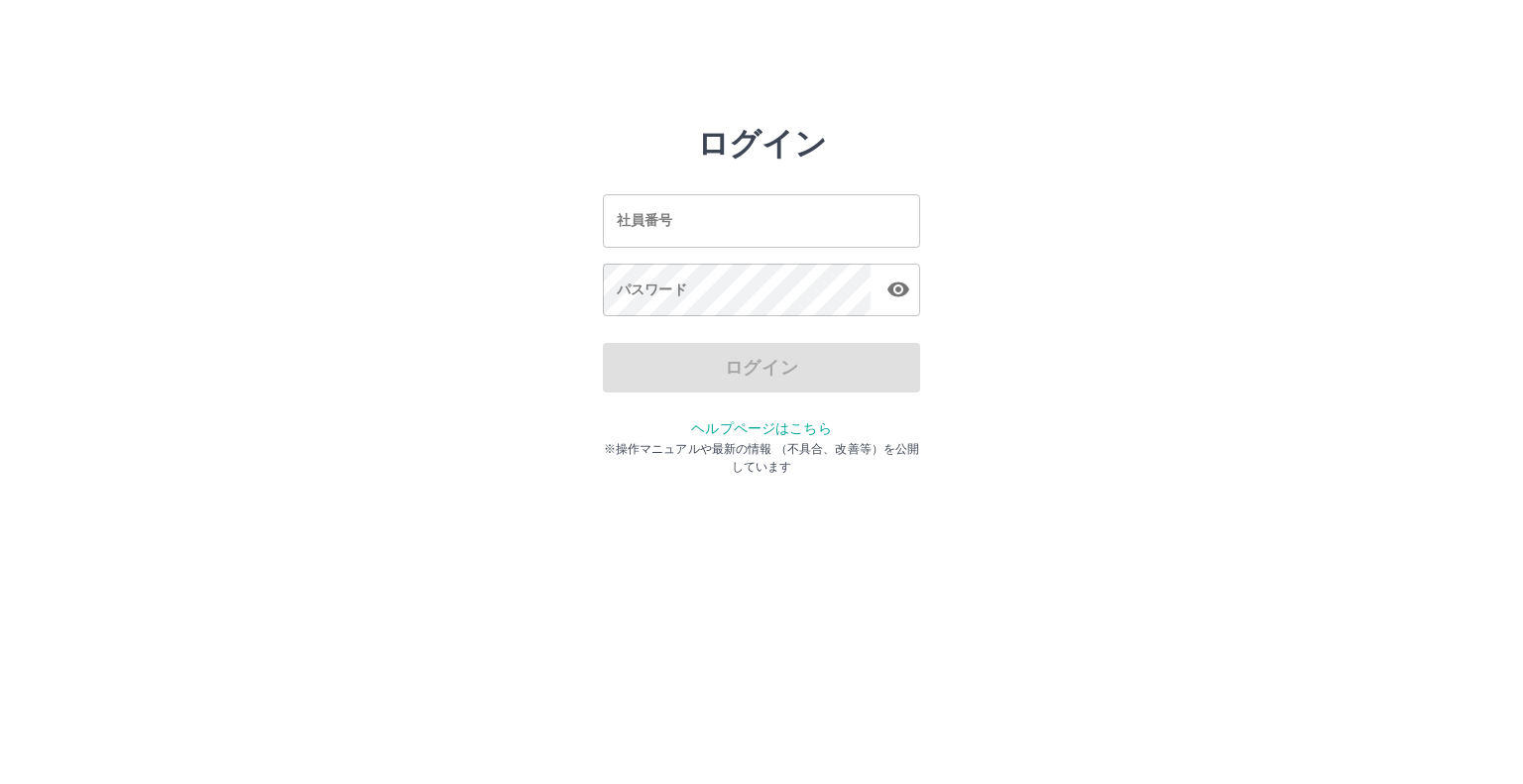 scroll, scrollTop: 0, scrollLeft: 0, axis: both 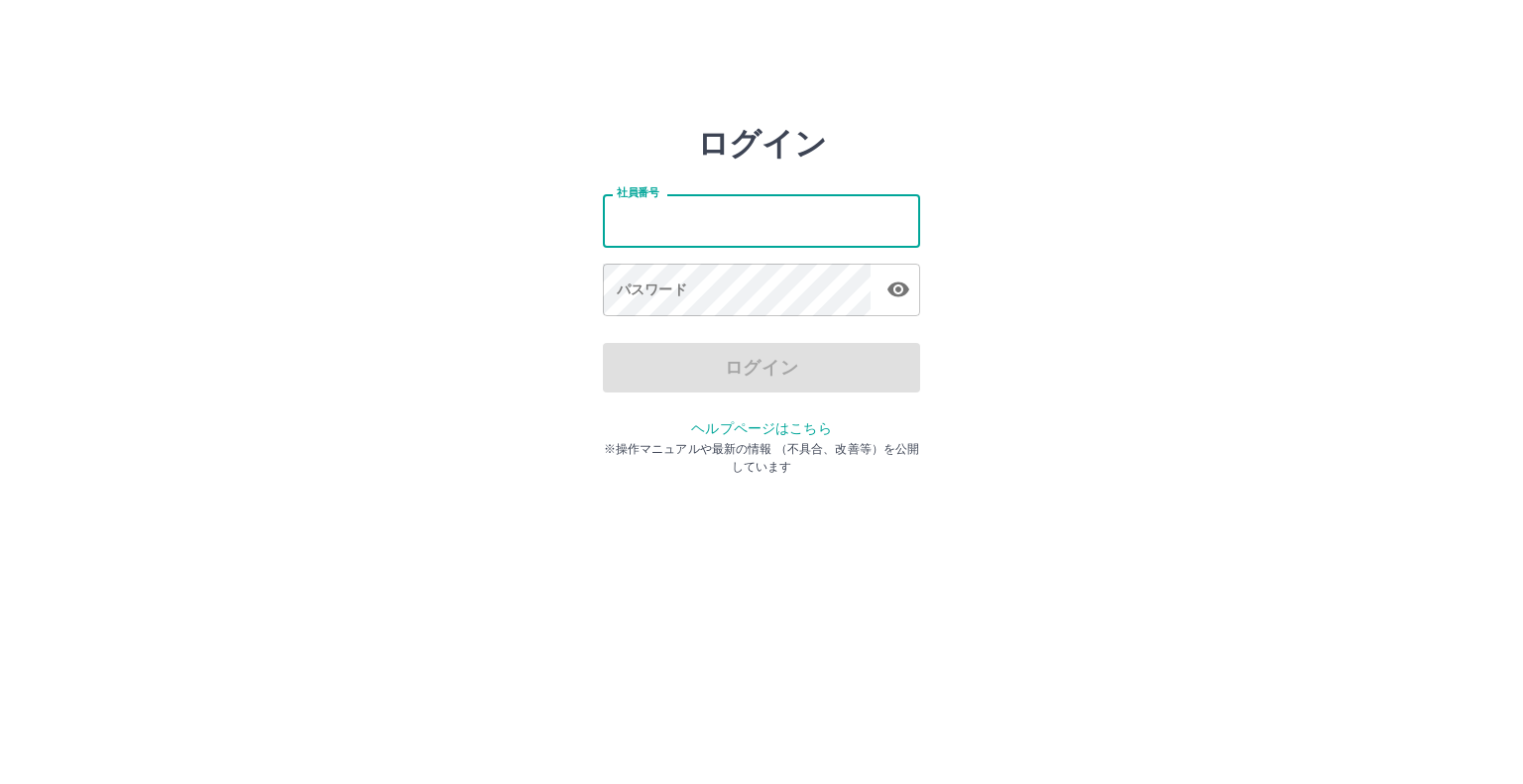 click on "社員番号" at bounding box center (762, 220) 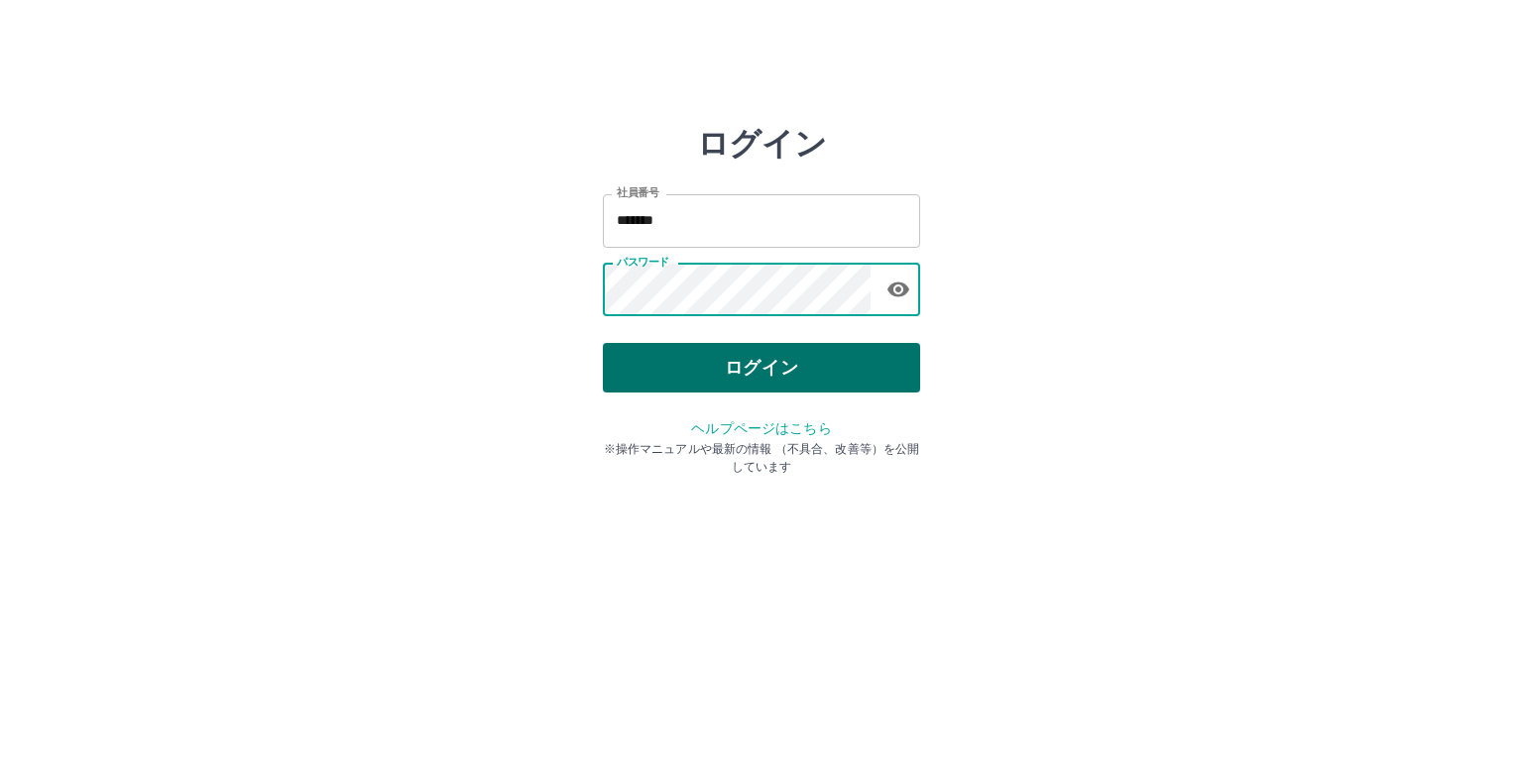 click on "ログイン" at bounding box center (762, 368) 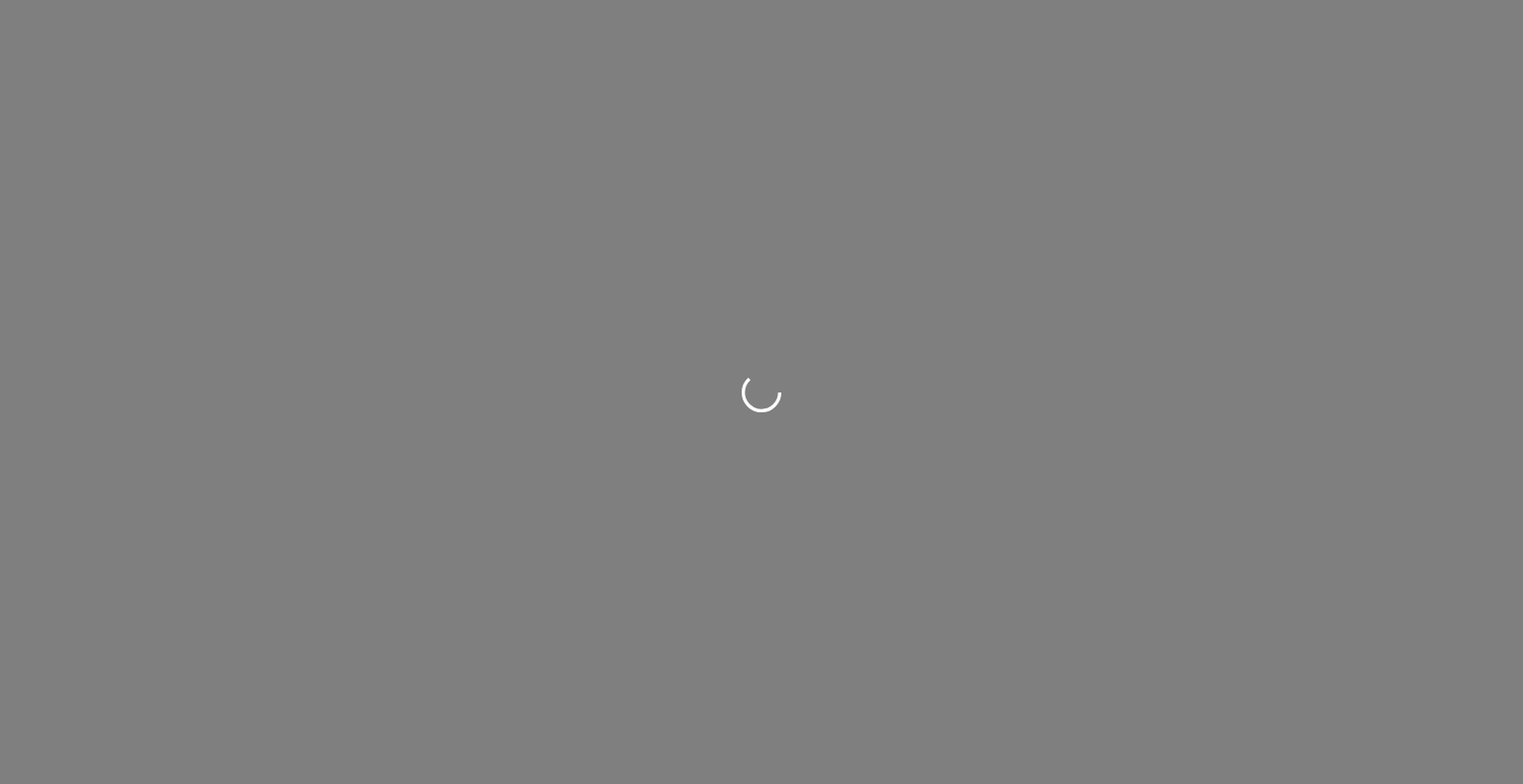 scroll, scrollTop: 0, scrollLeft: 0, axis: both 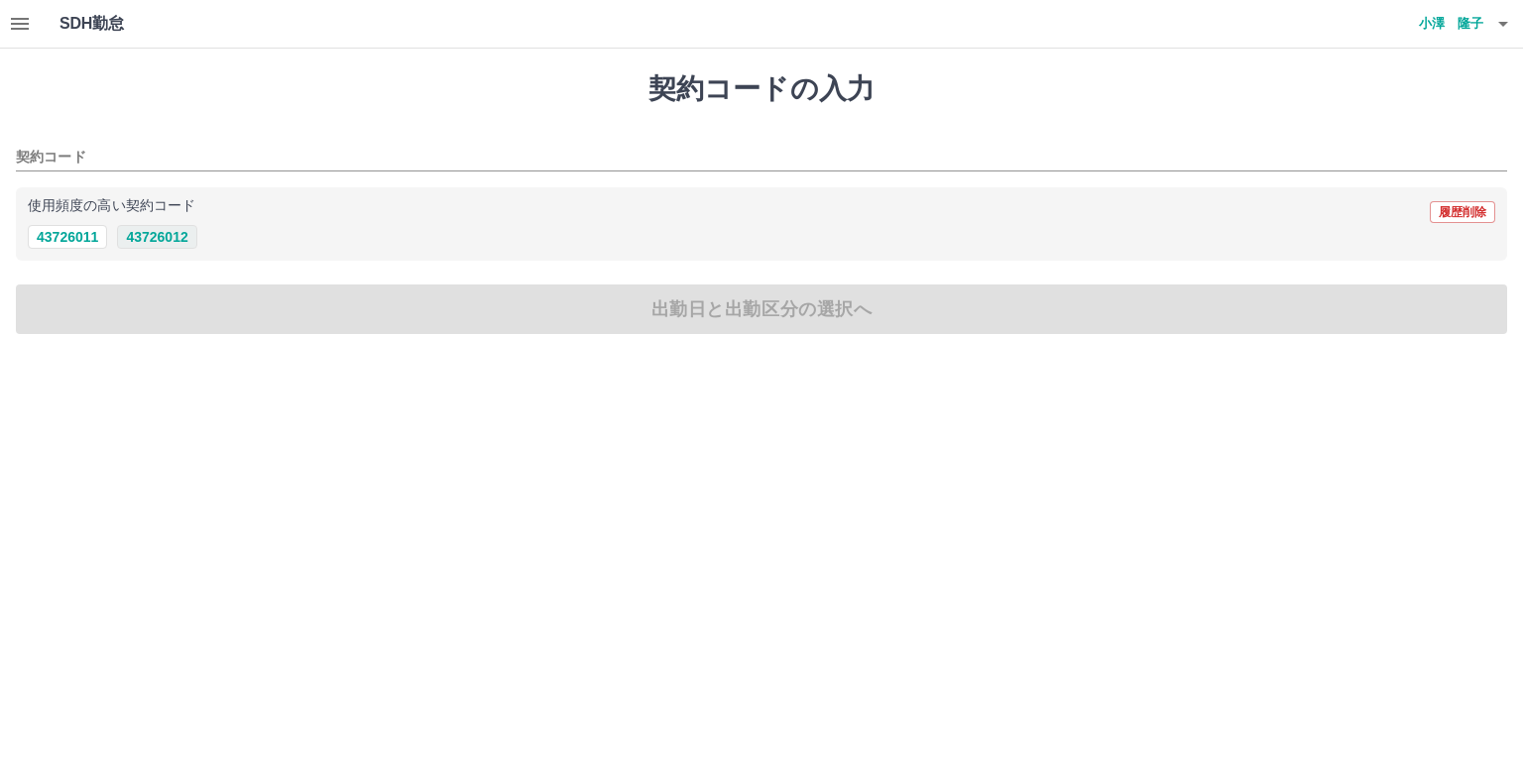 click on "43726012" at bounding box center [157, 237] 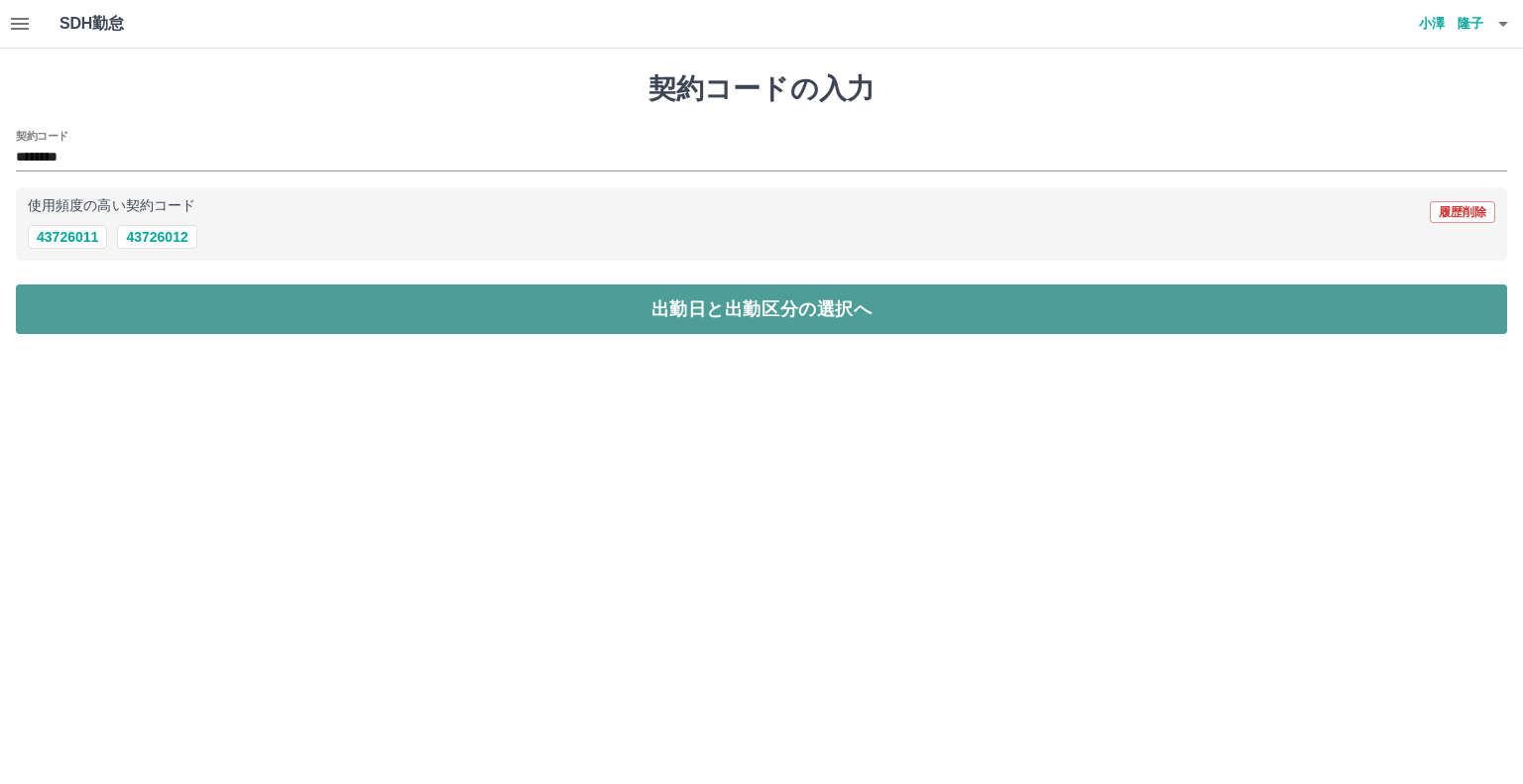 click on "出勤日と出勤区分の選択へ" at bounding box center [762, 309] 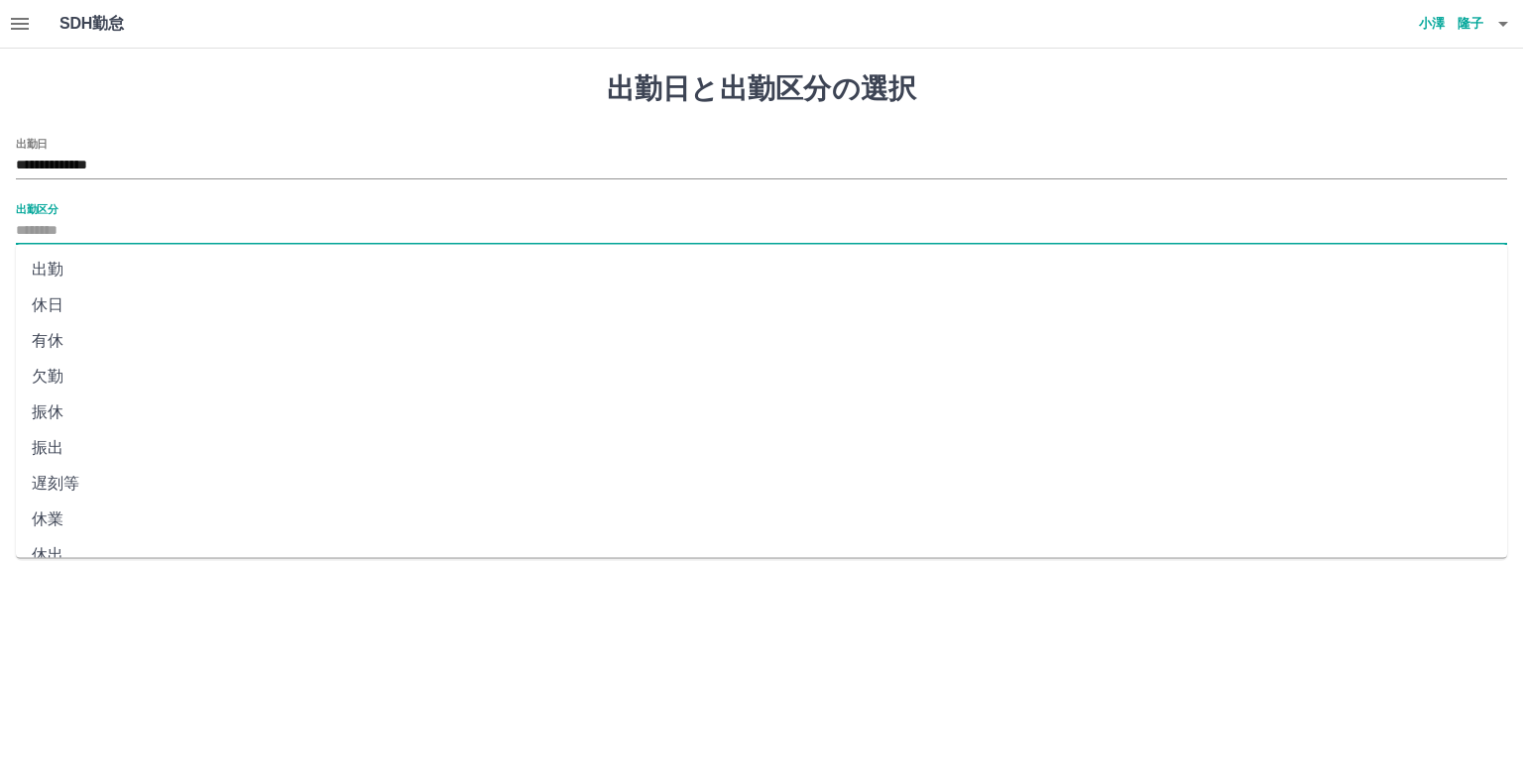 click on "出勤区分" at bounding box center [762, 231] 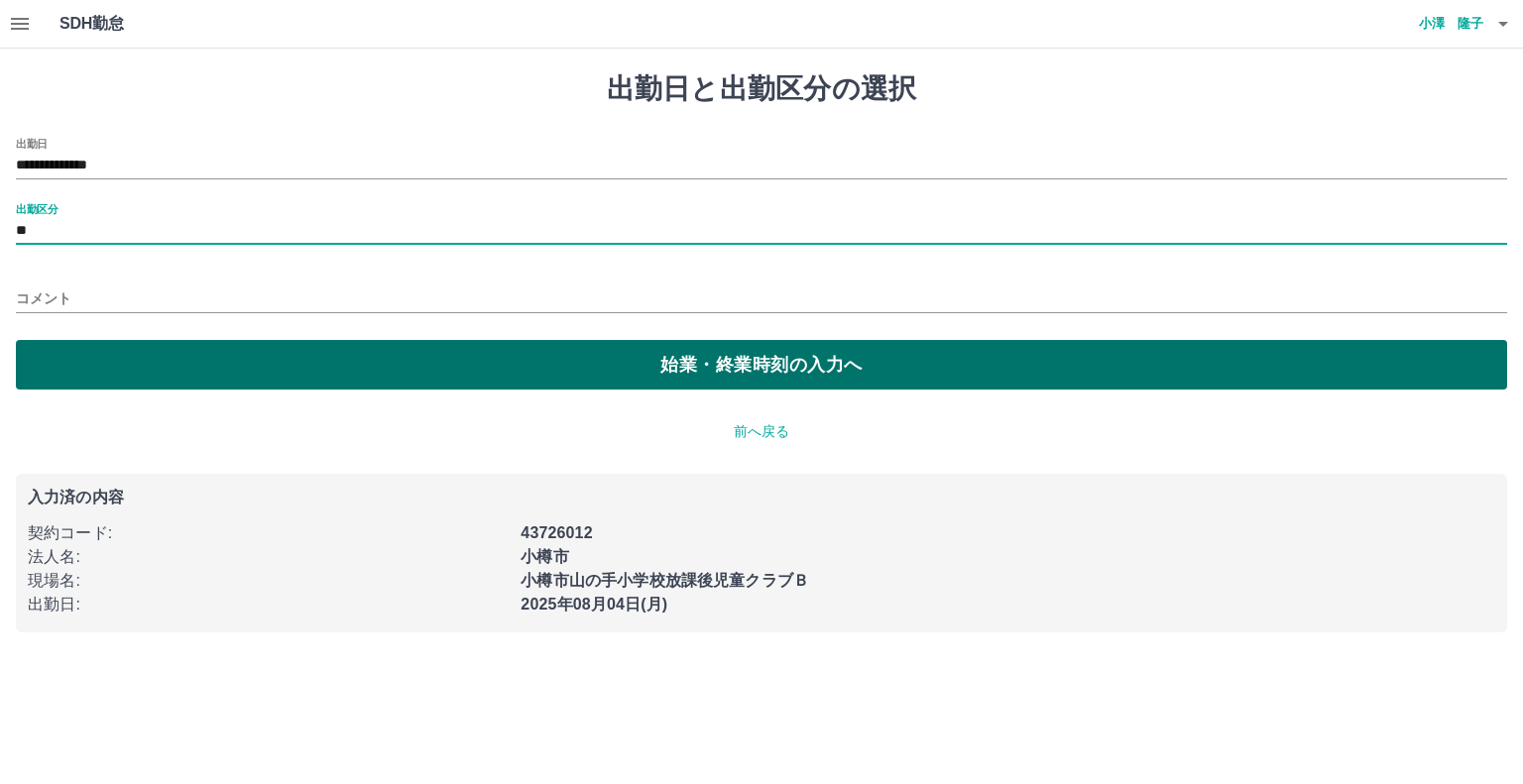 click on "始業・終業時刻の入力へ" at bounding box center (762, 365) 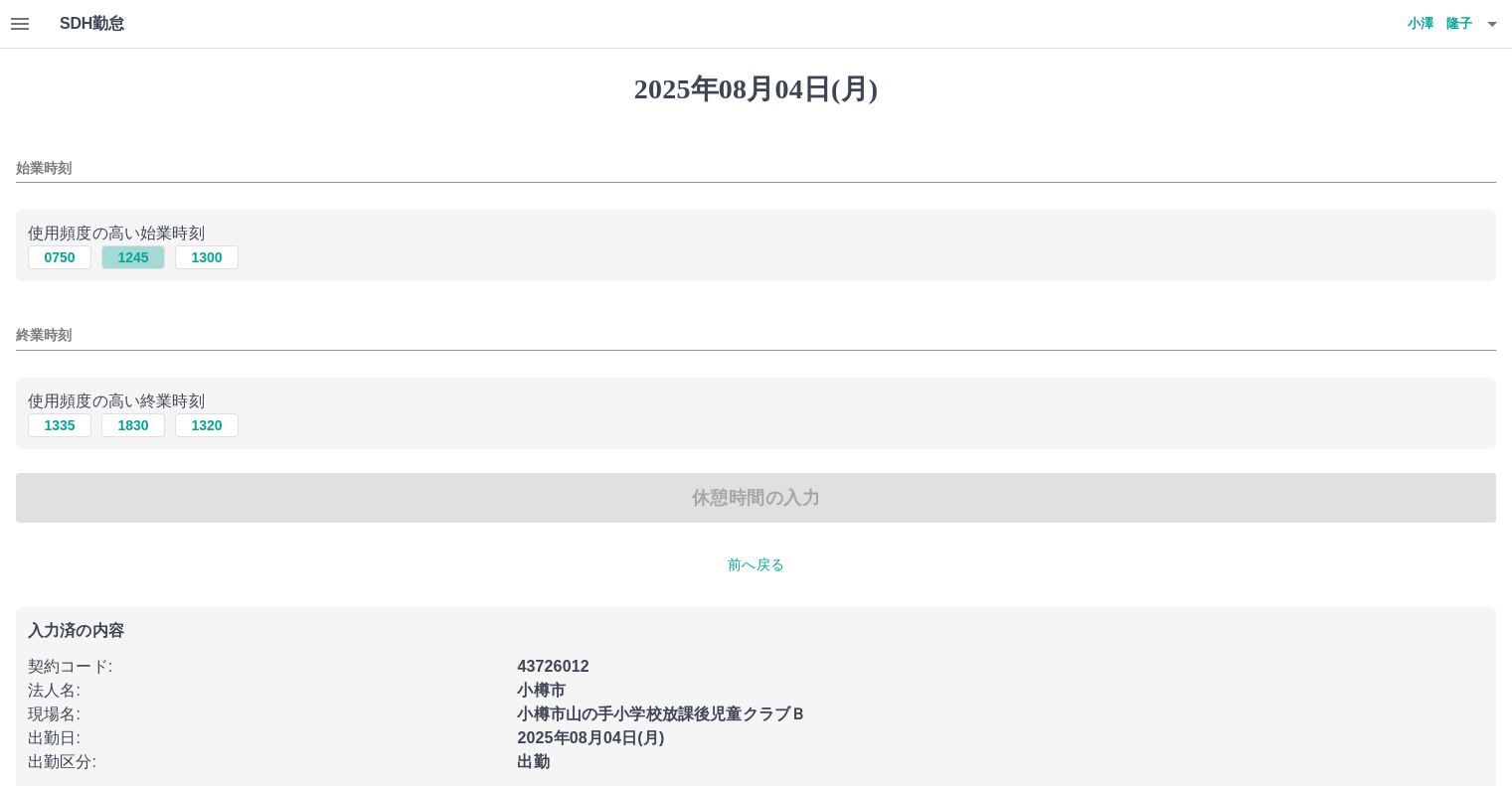 click on "1245" at bounding box center (133, 257) 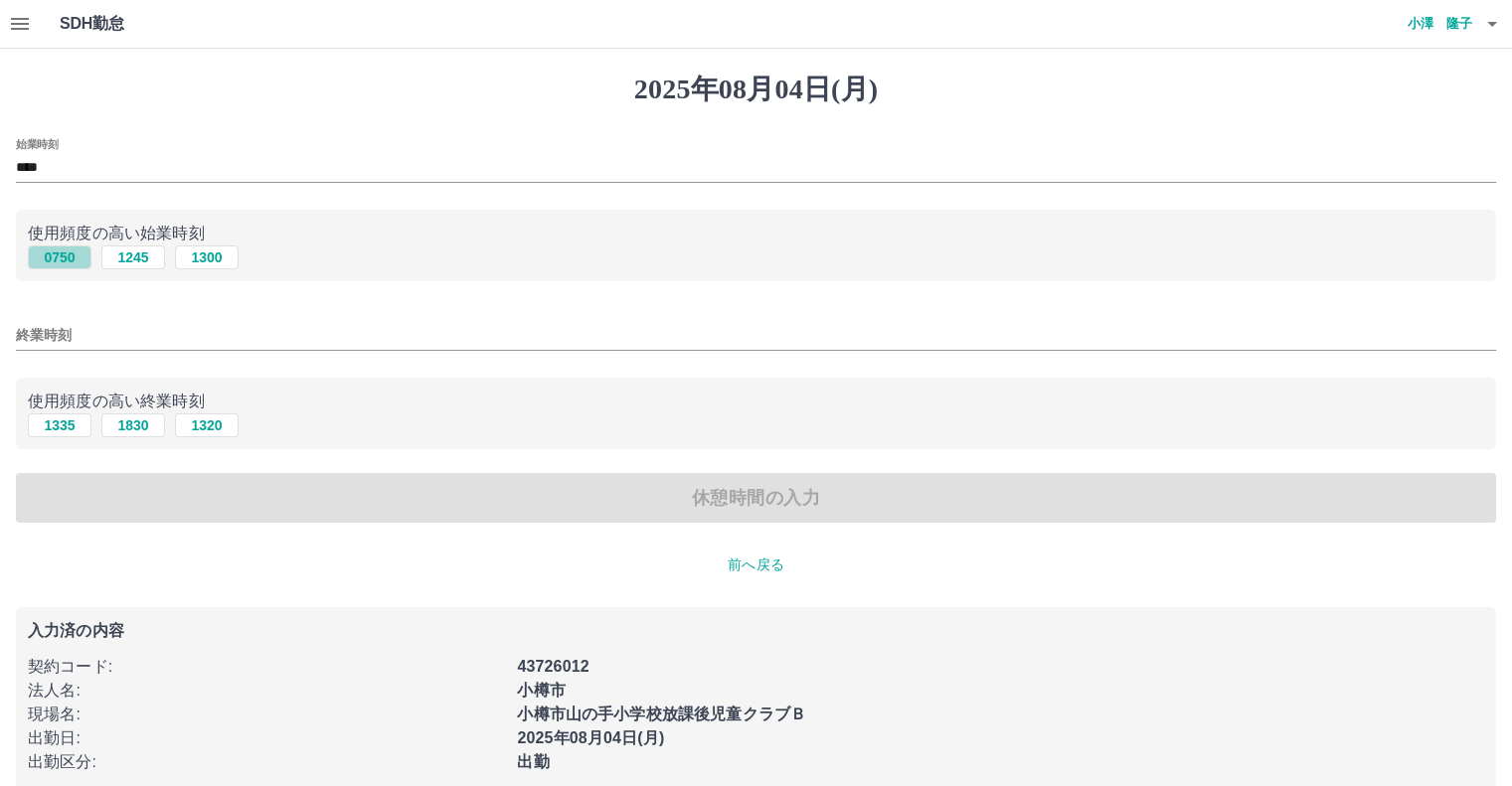 click on "0750" at bounding box center (60, 257) 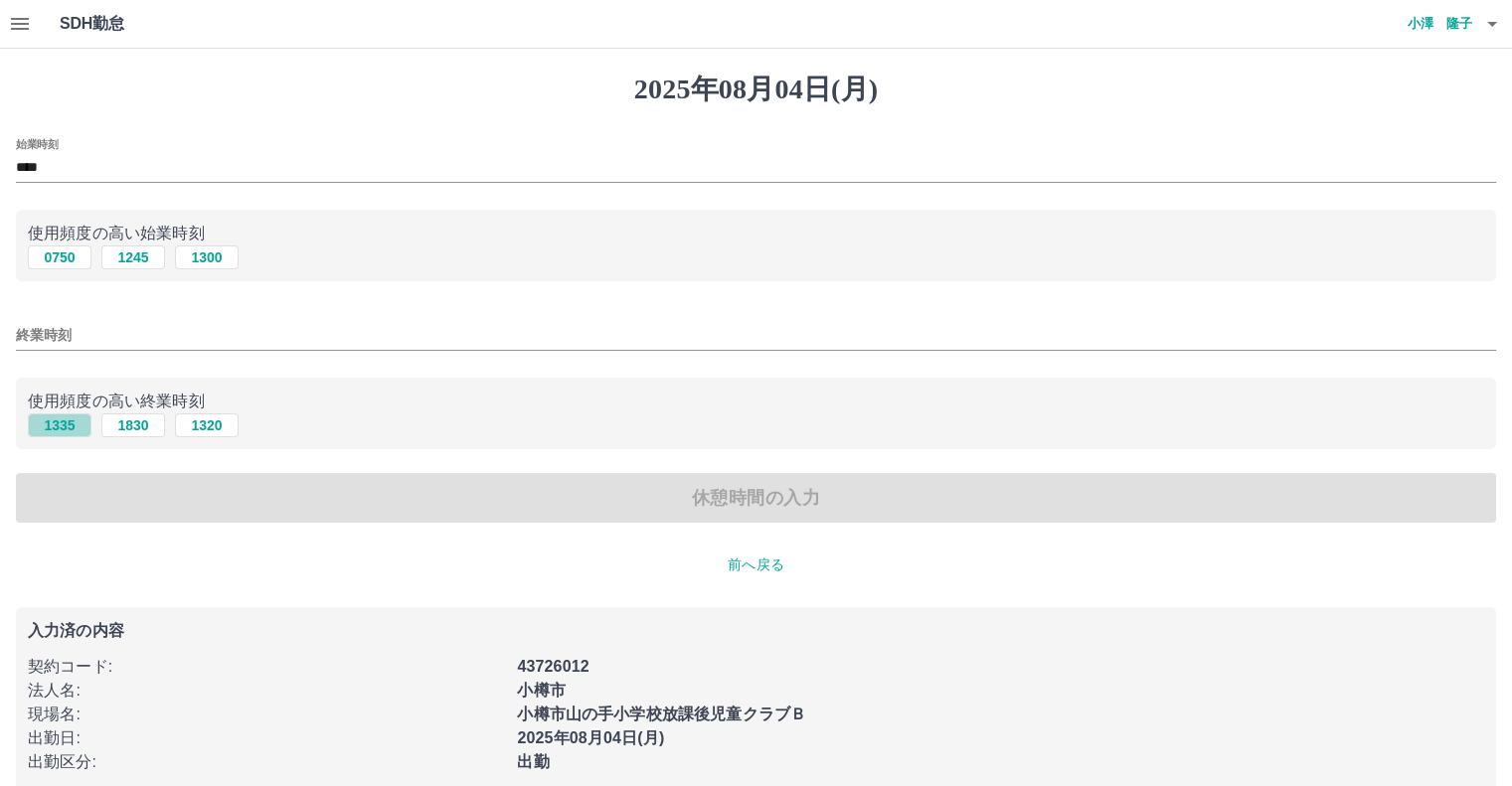 click on "1335" at bounding box center [60, 425] 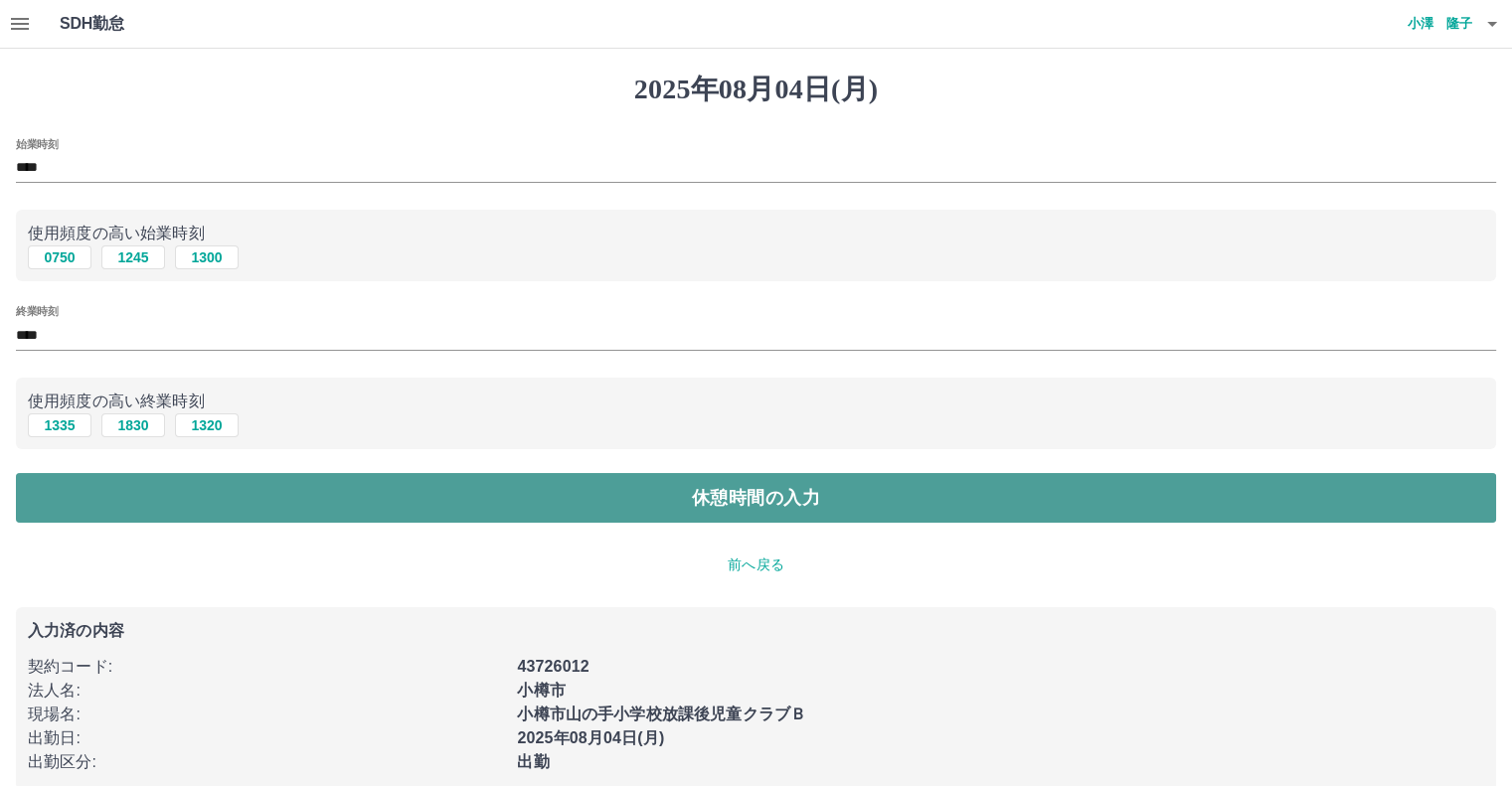 click on "休憩時間の入力" at bounding box center (756, 498) 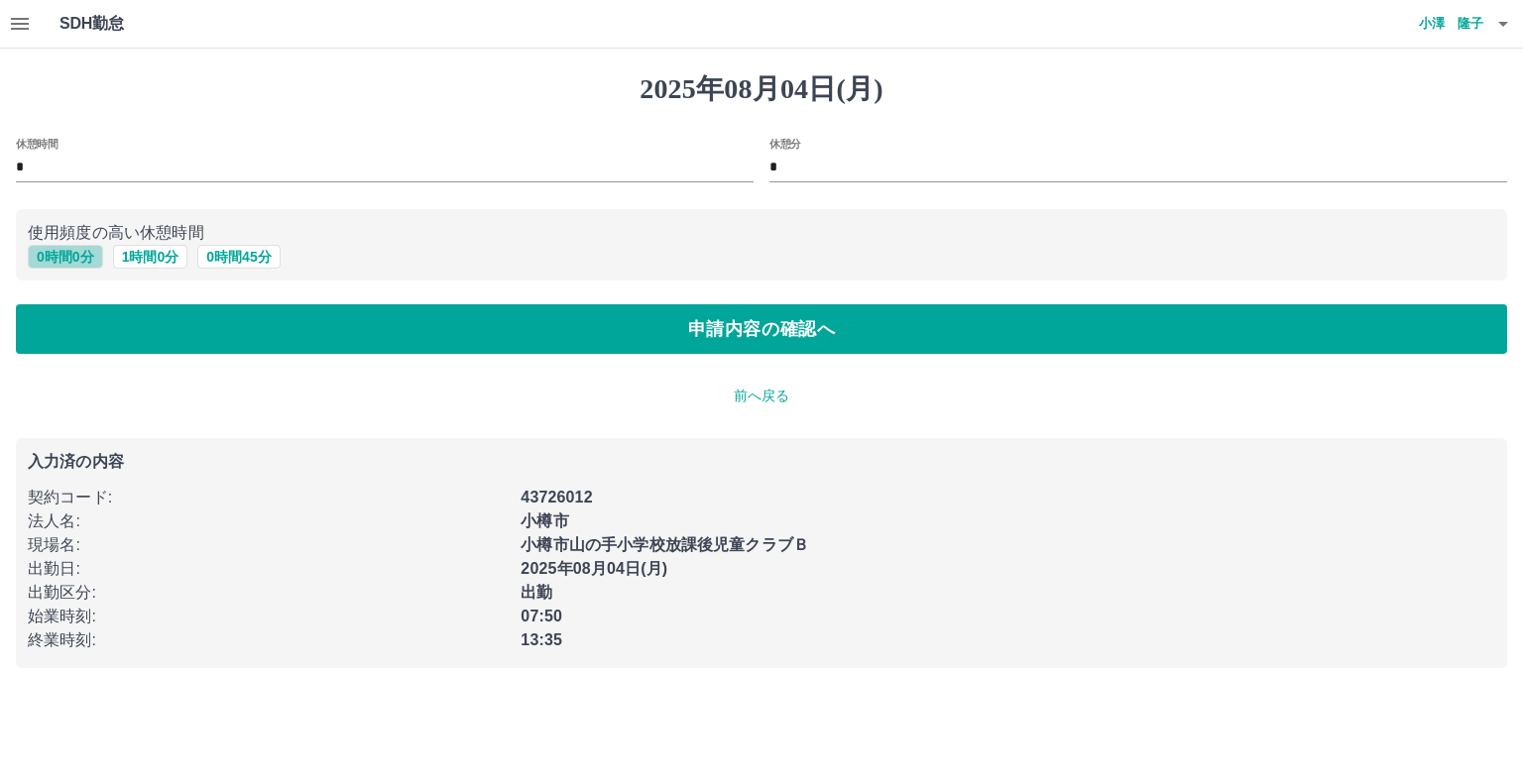 click on "0 時間 0 分" at bounding box center (65, 257) 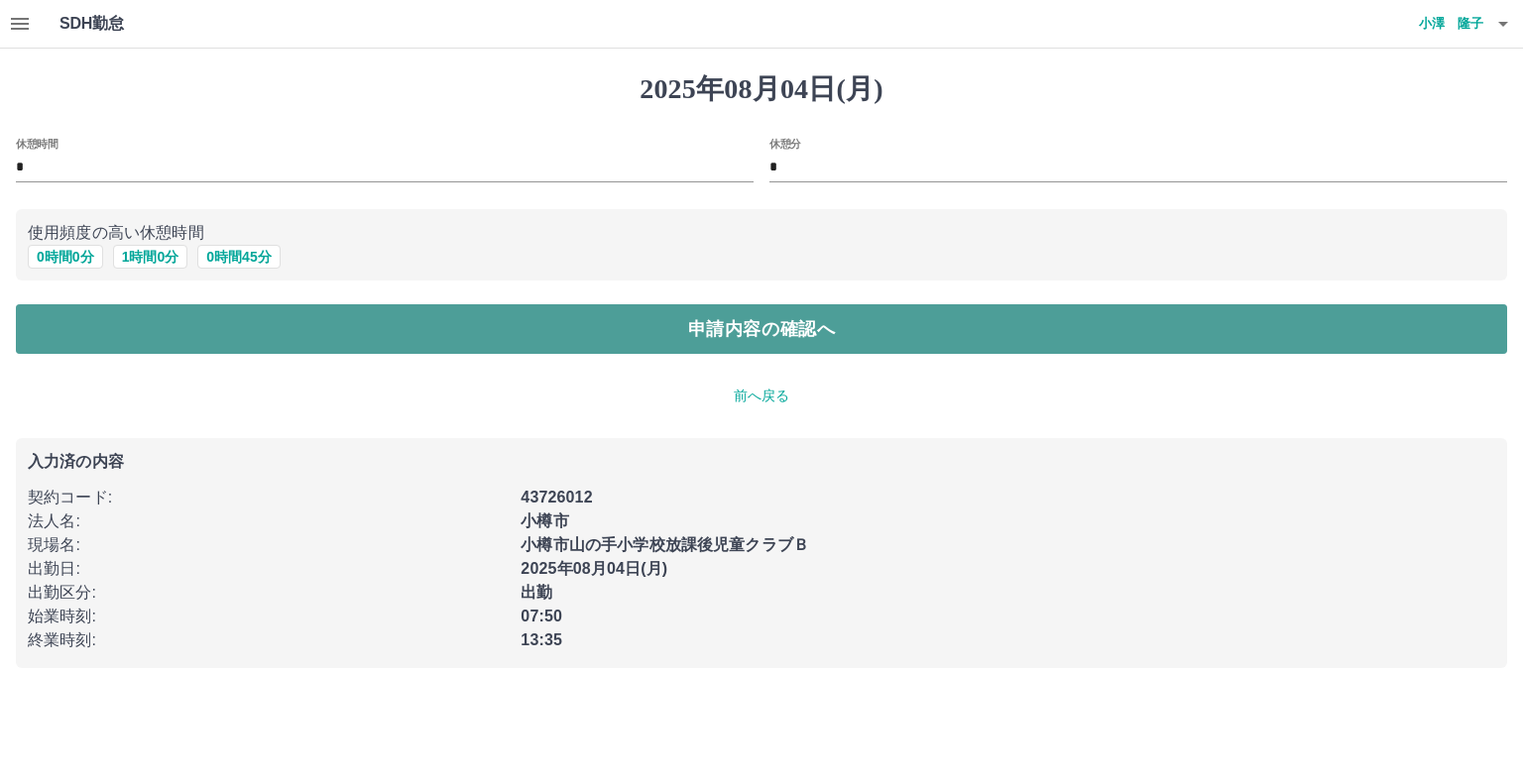 click on "申請内容の確認へ" at bounding box center [762, 329] 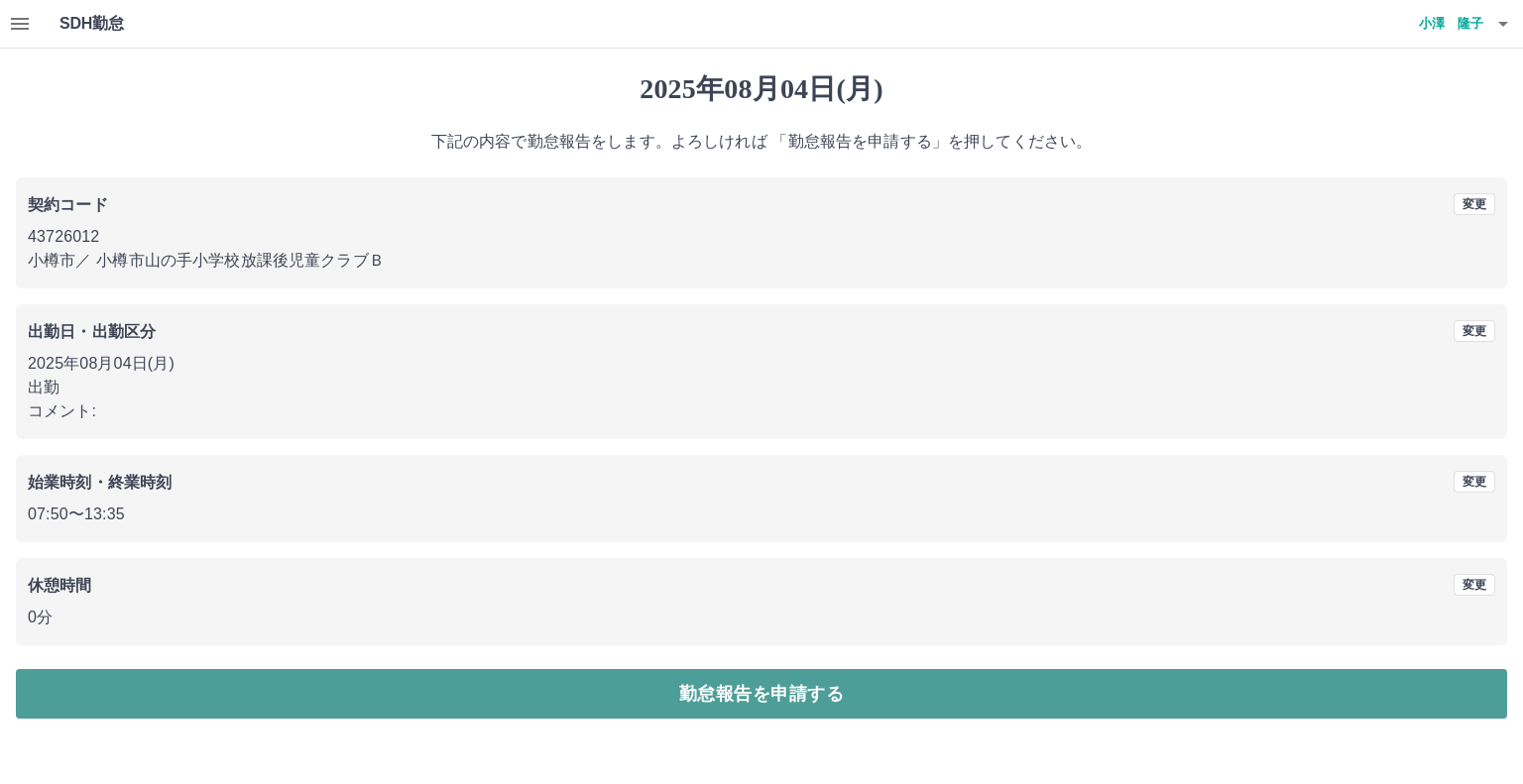 click on "勤怠報告を申請する" at bounding box center (762, 694) 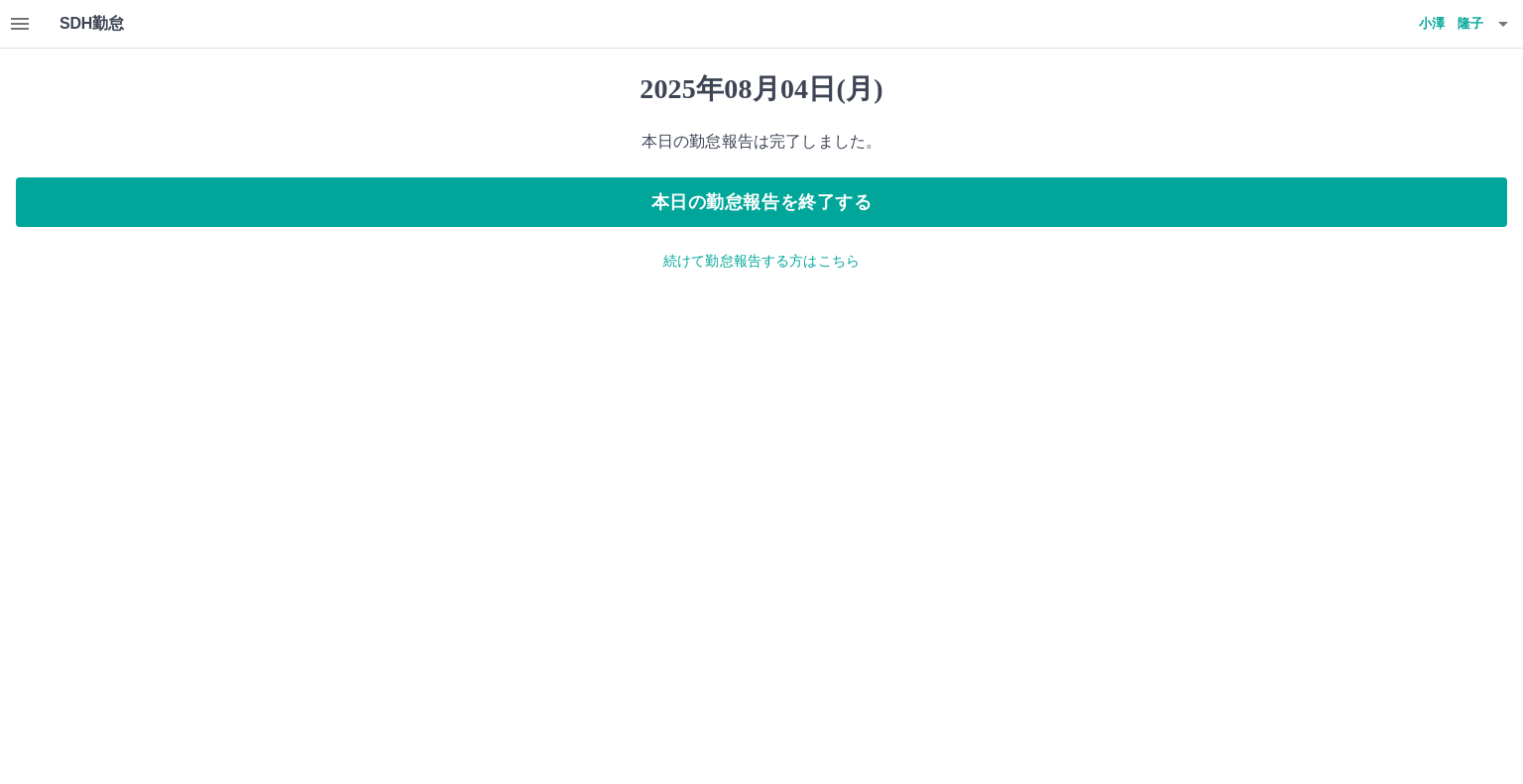 click on "続けて勤怠報告する方はこちら" at bounding box center [762, 261] 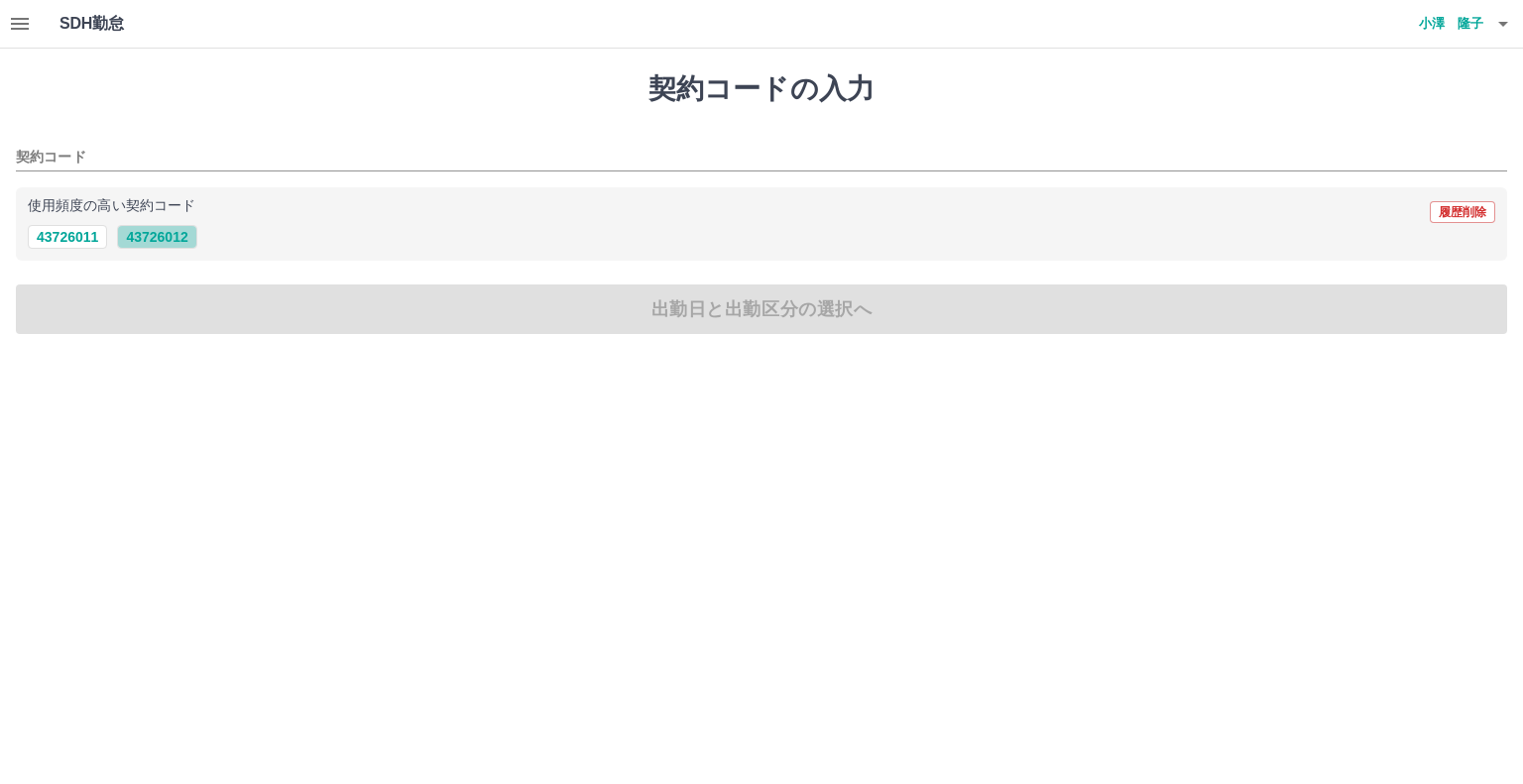 click on "43726012" at bounding box center (157, 237) 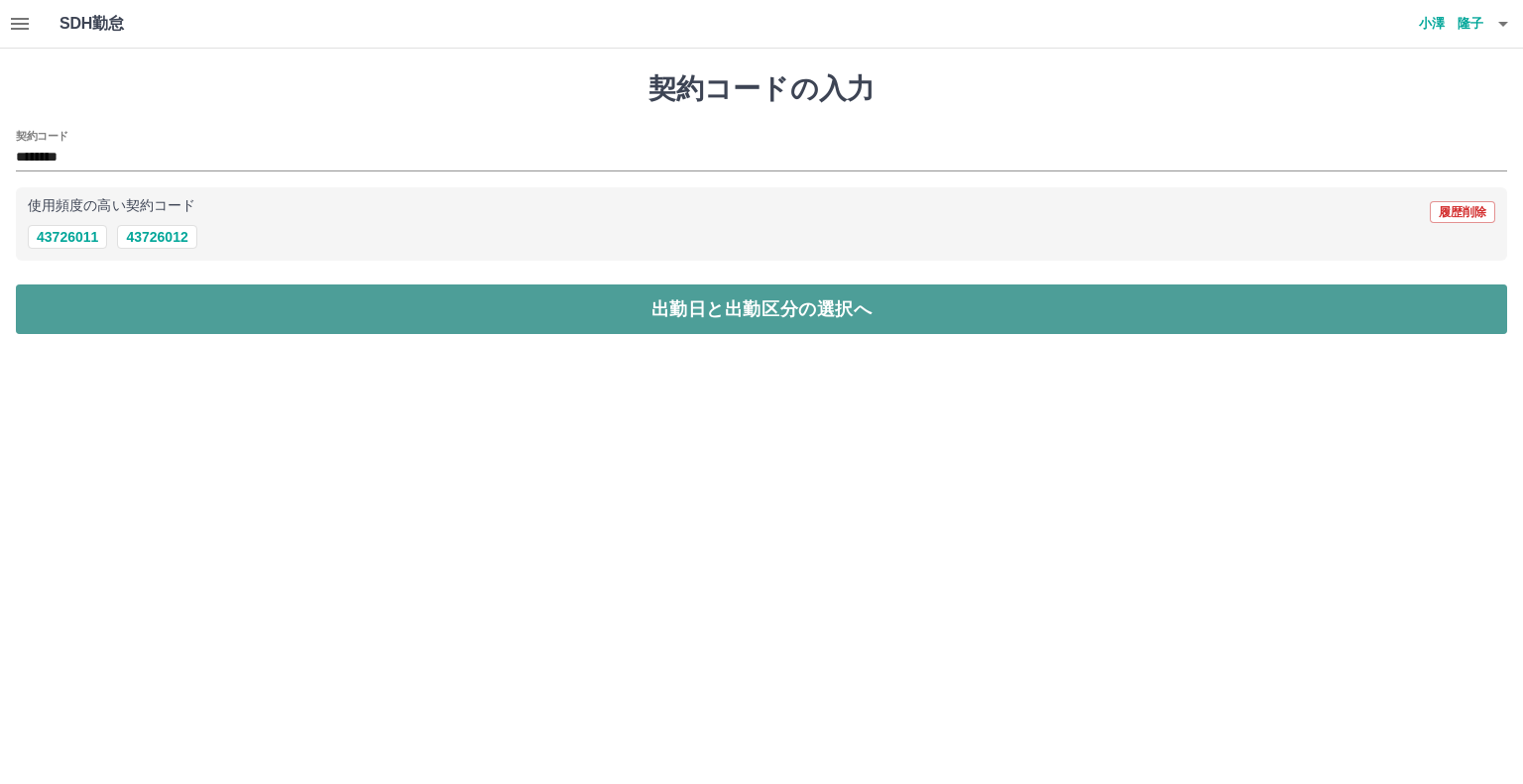 click on "出勤日と出勤区分の選択へ" at bounding box center [762, 309] 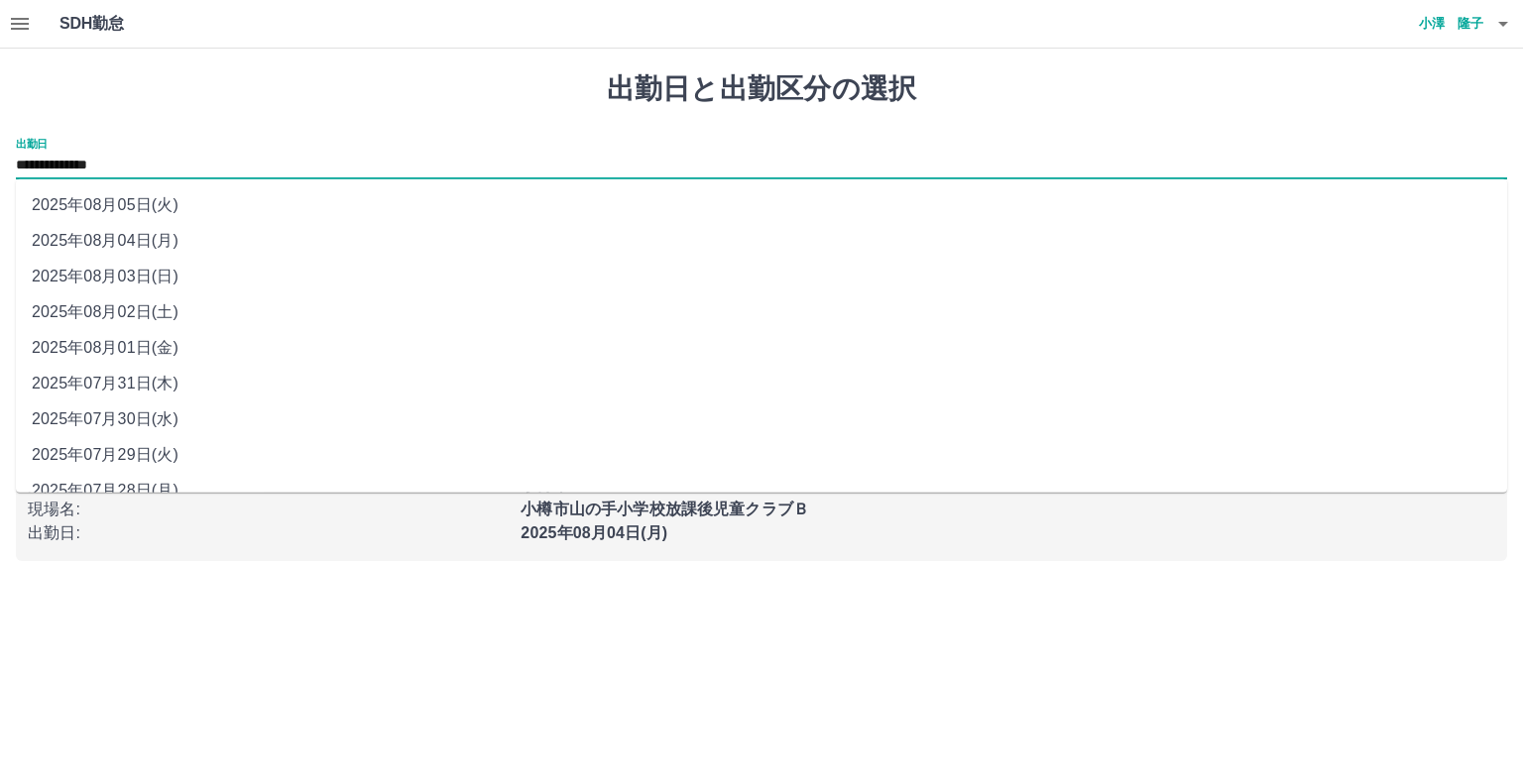 click on "**********" at bounding box center (762, 166) 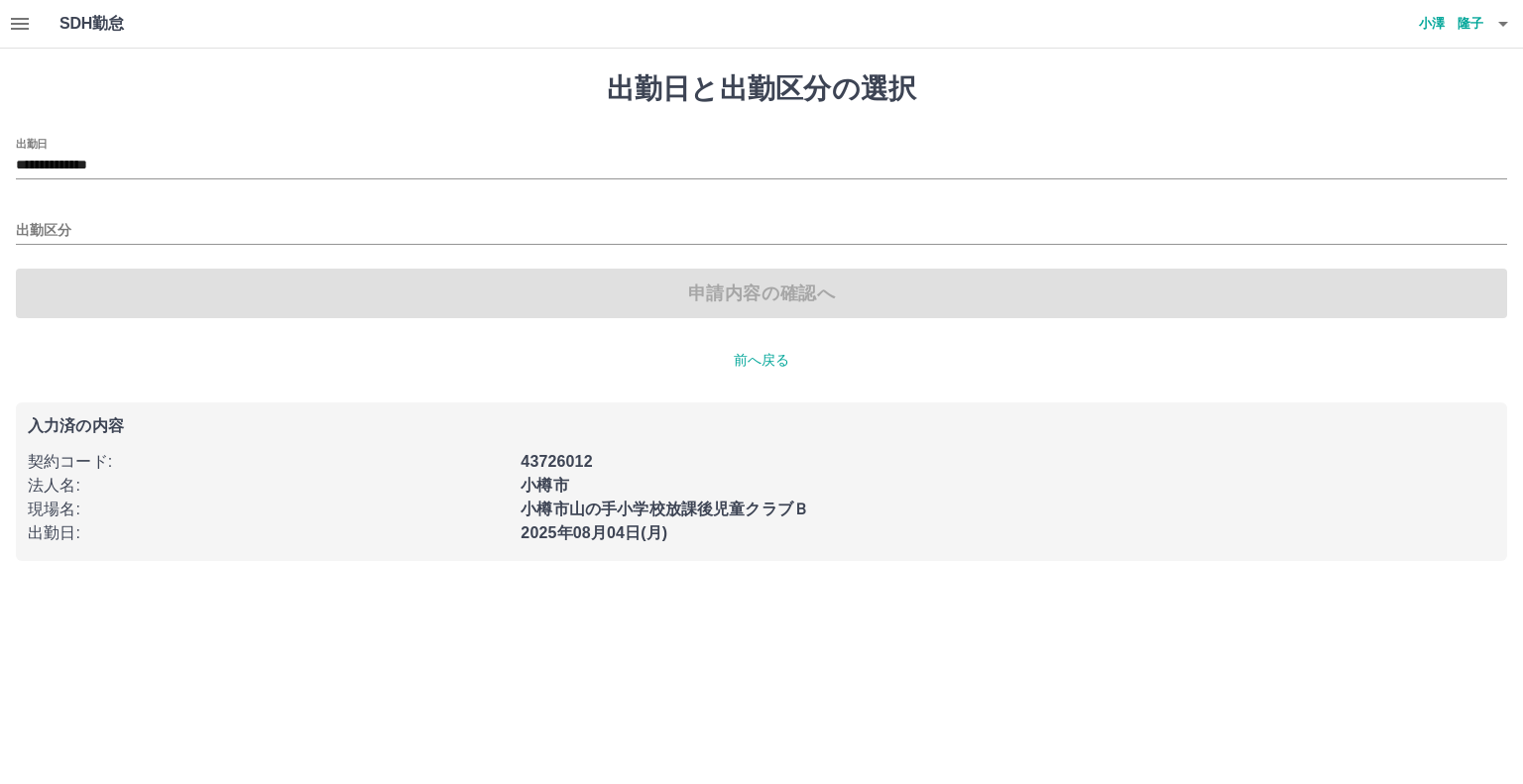 click on "申請内容の確認へ" at bounding box center [762, 293] 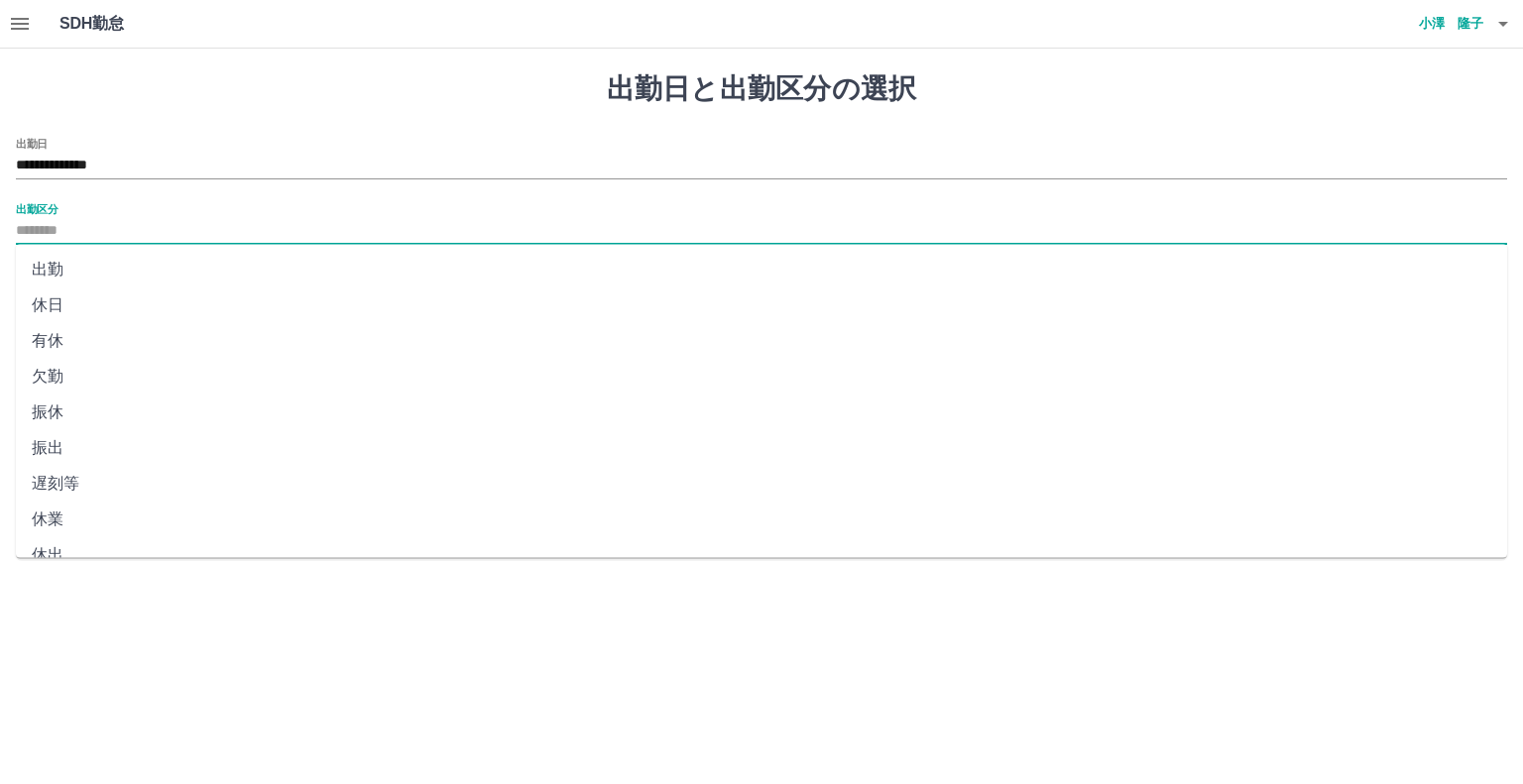click on "出勤区分" at bounding box center [762, 231] 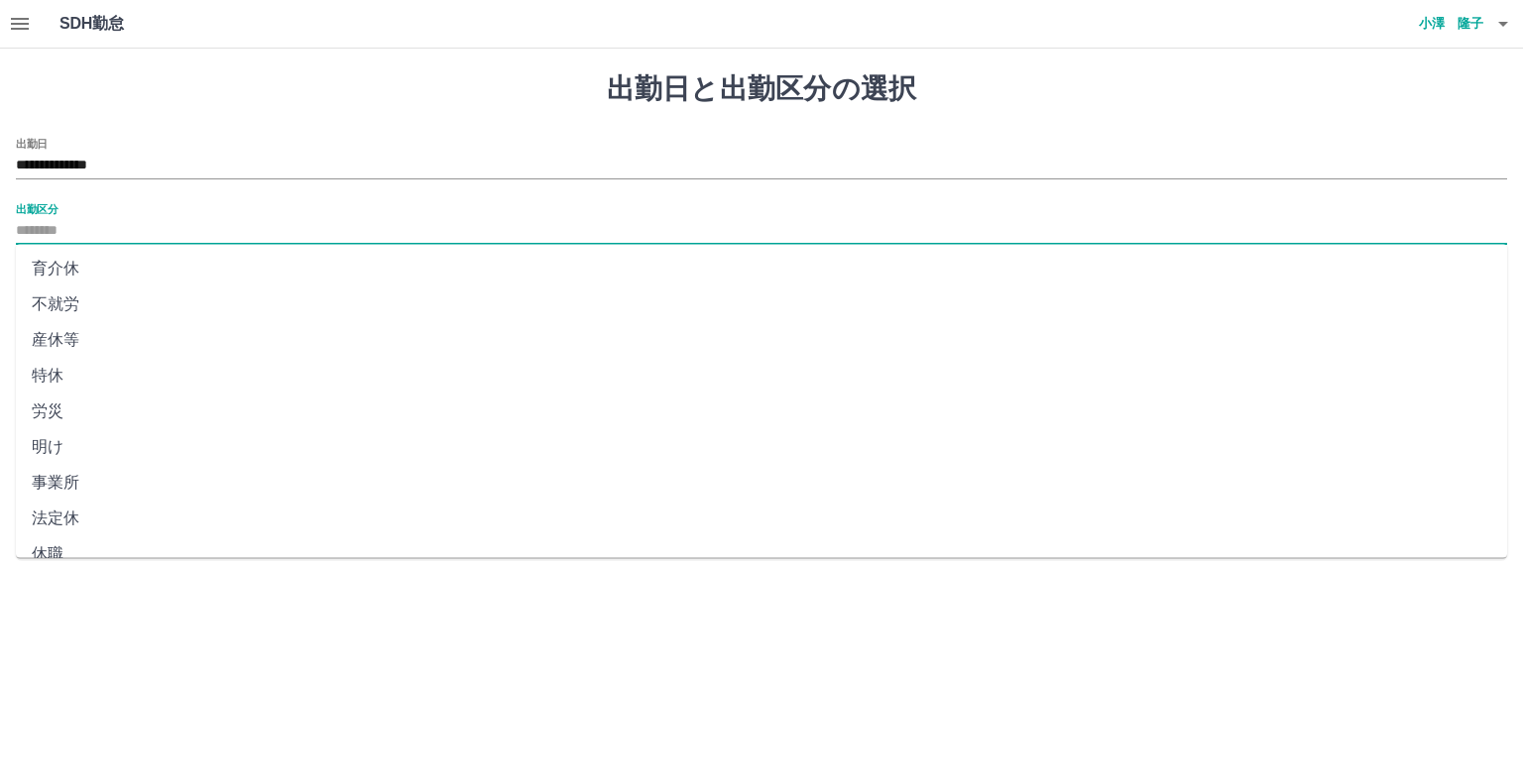 scroll, scrollTop: 344, scrollLeft: 0, axis: vertical 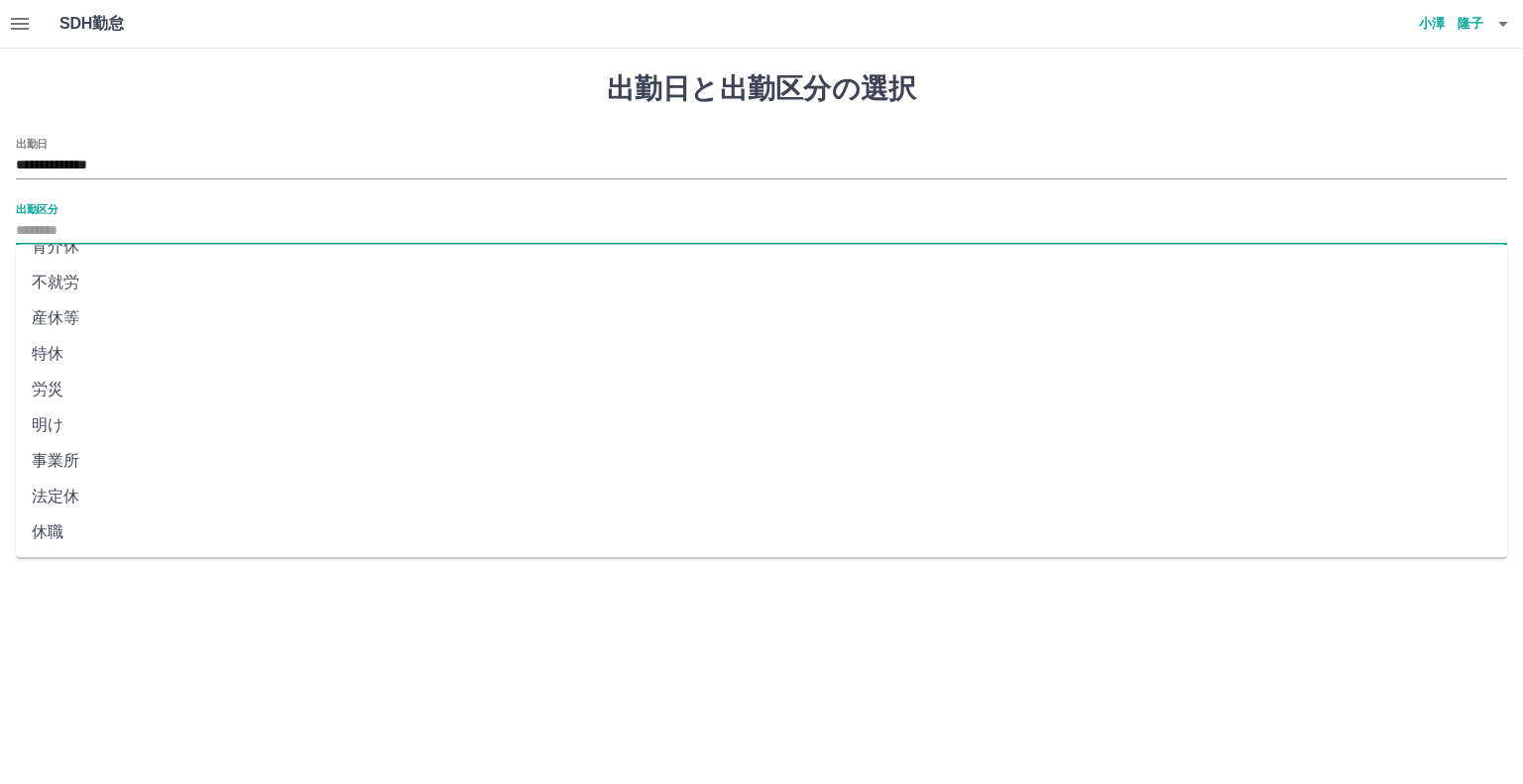 click on "法定休" at bounding box center [762, 497] 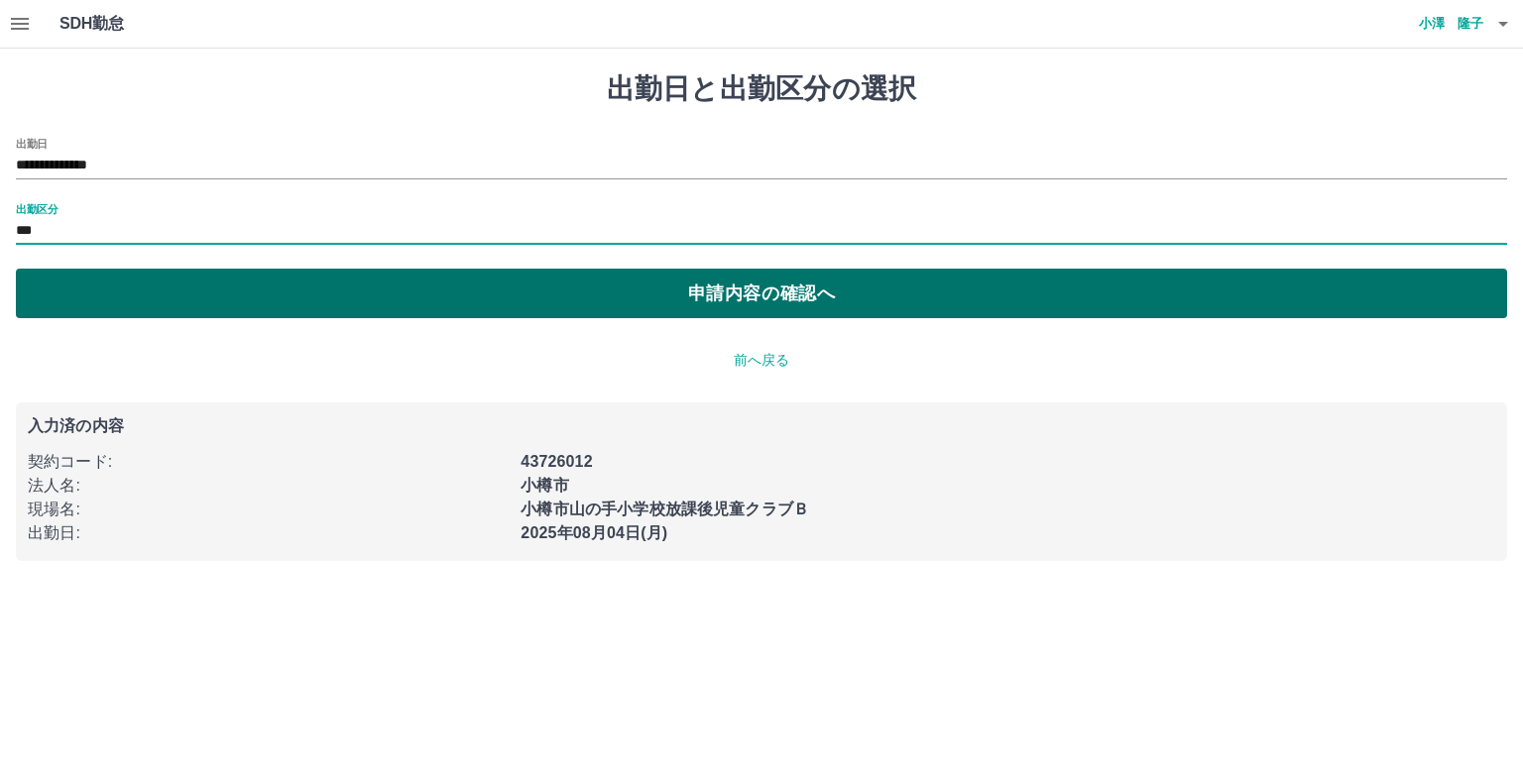 click on "申請内容の確認へ" at bounding box center (762, 293) 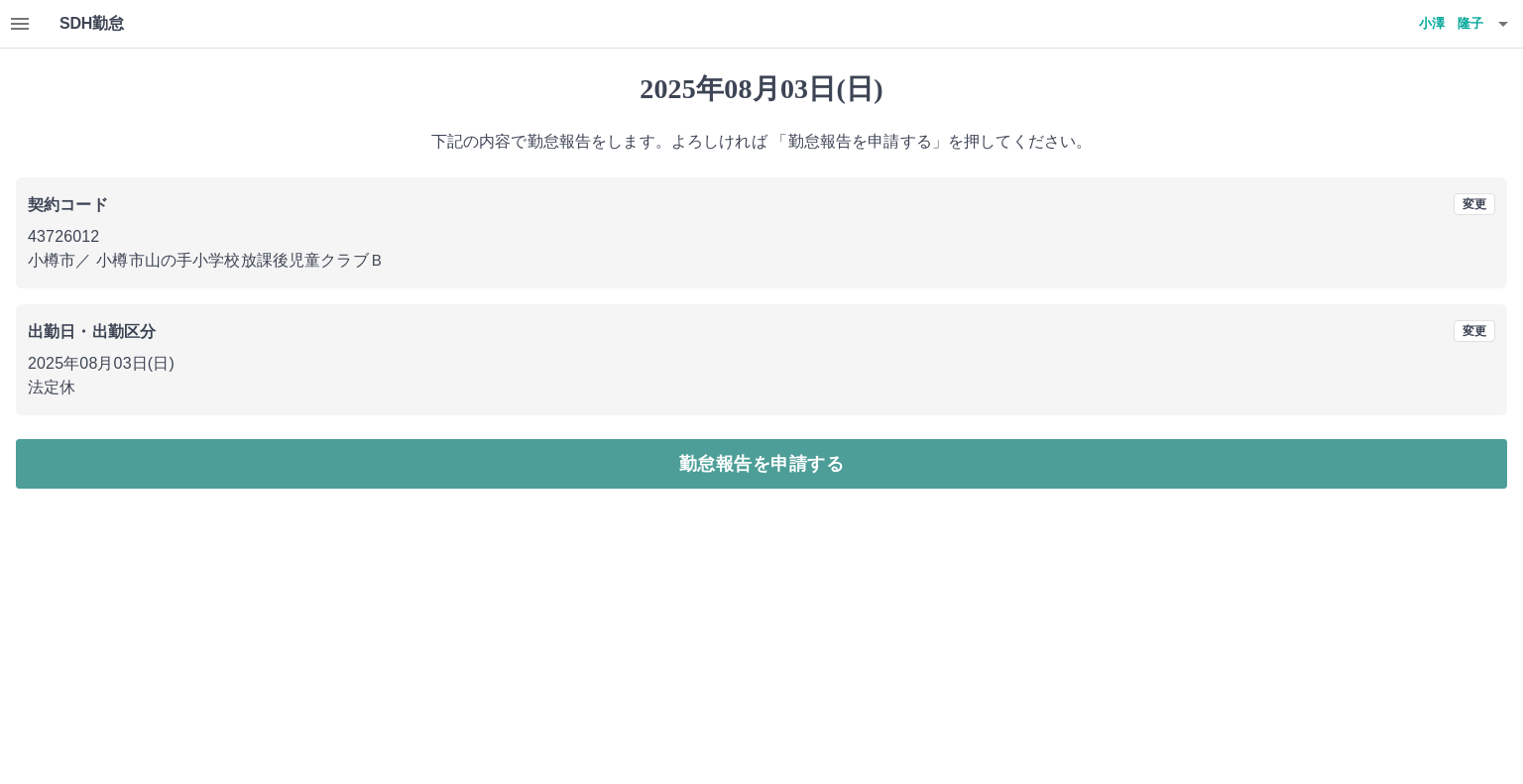 click on "勤怠報告を申請する" at bounding box center [762, 464] 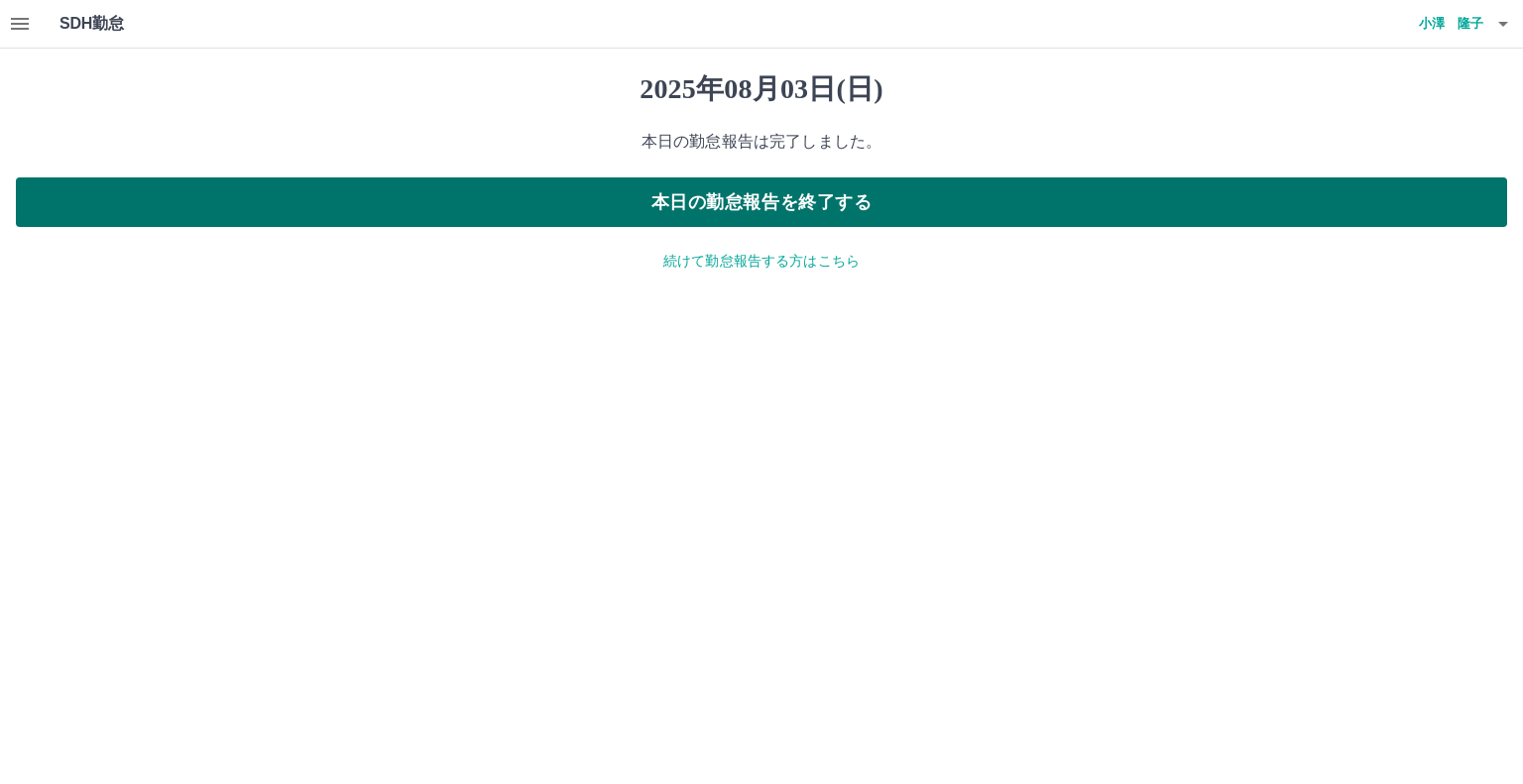 click on "本日の勤怠報告を終了する" at bounding box center (762, 202) 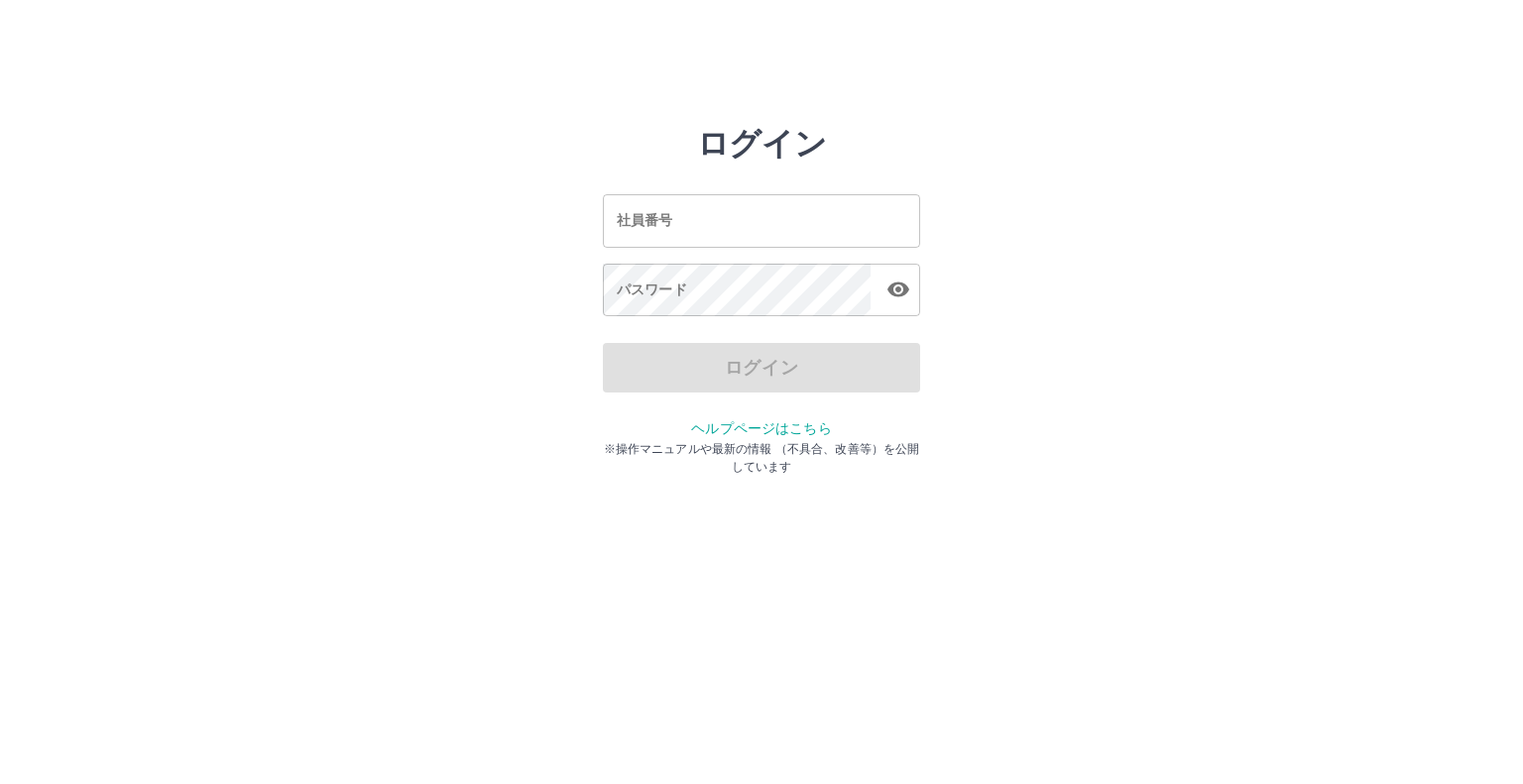 scroll, scrollTop: 0, scrollLeft: 0, axis: both 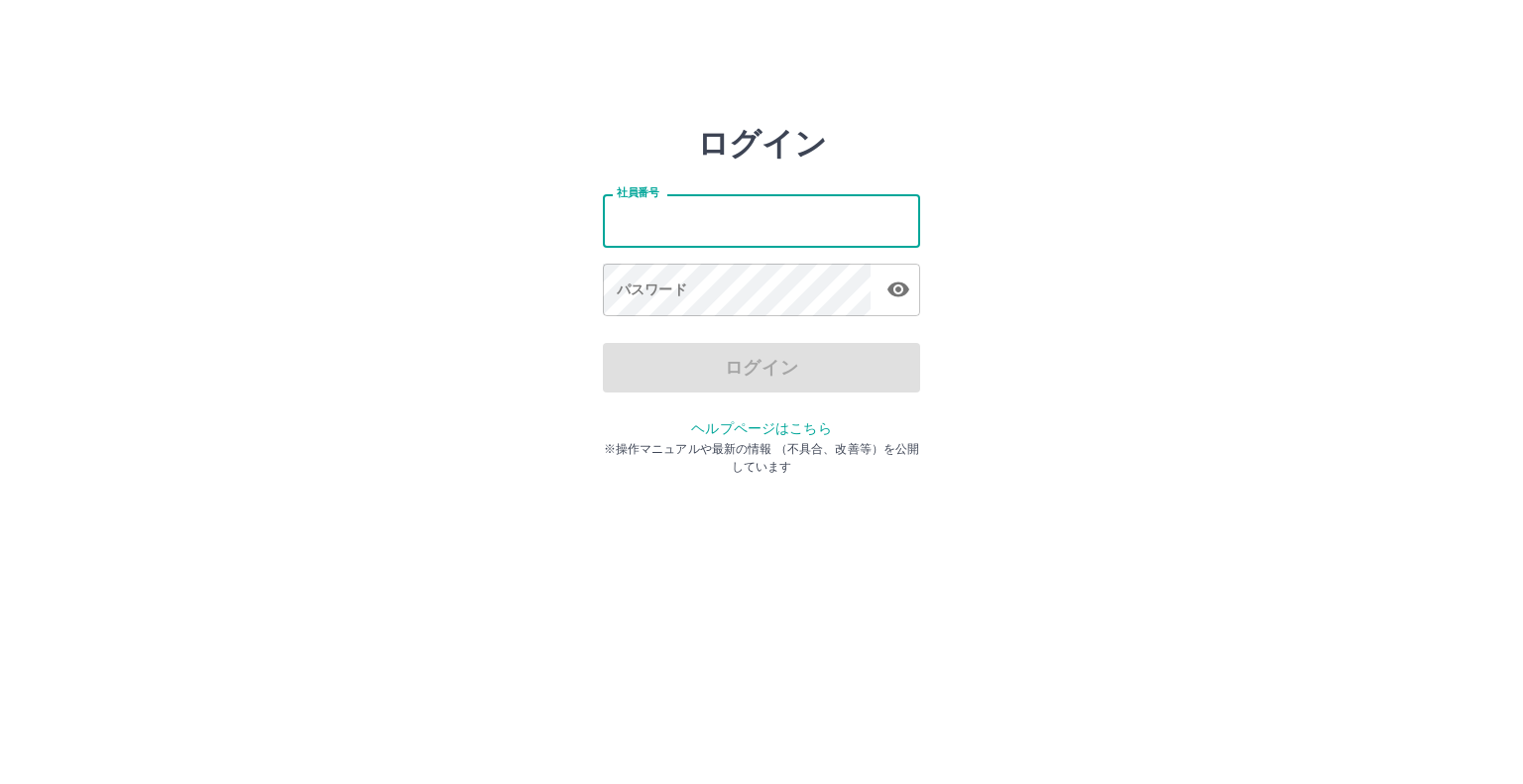 click on "社員番号" at bounding box center (762, 220) 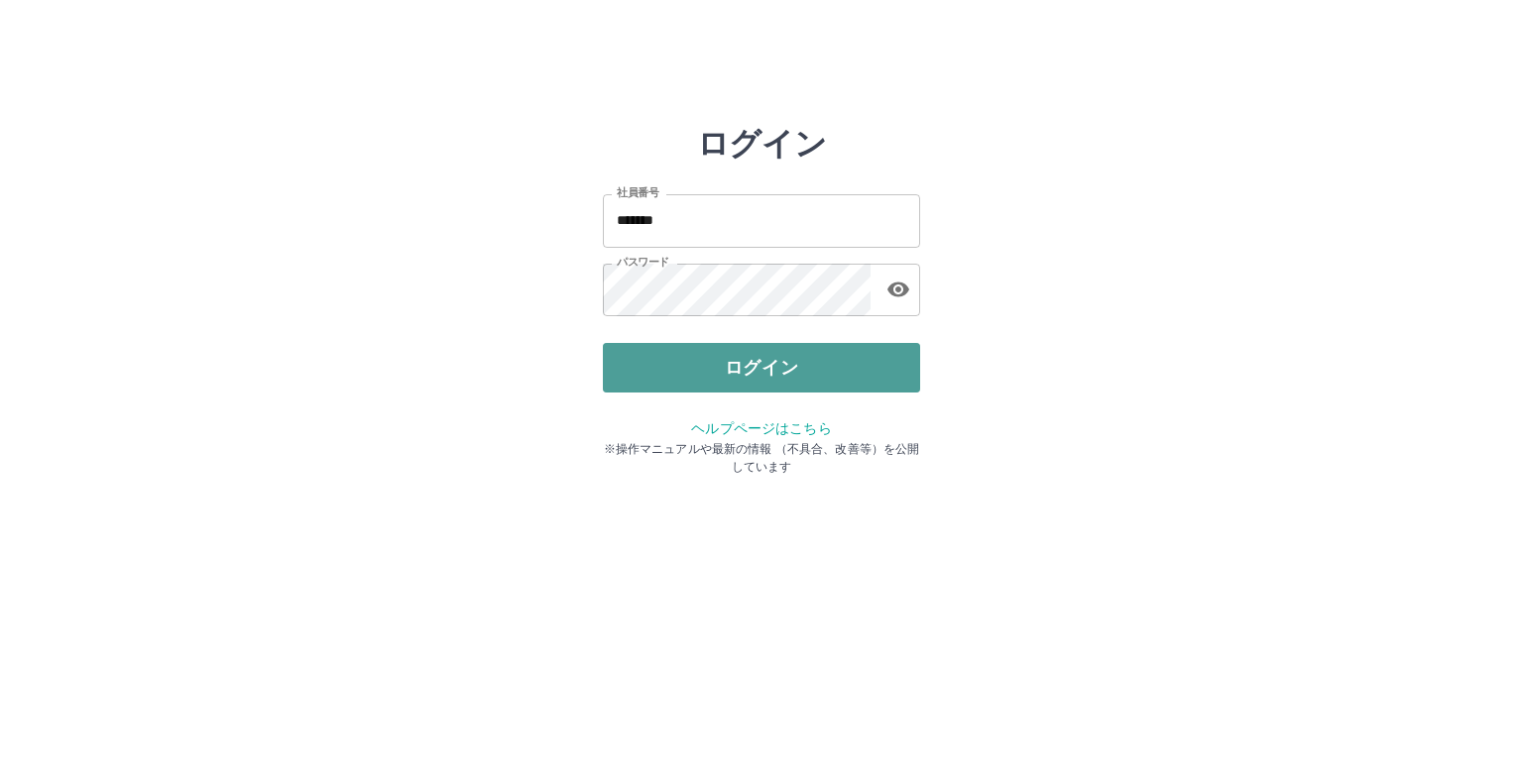 click on "ログイン" at bounding box center [762, 368] 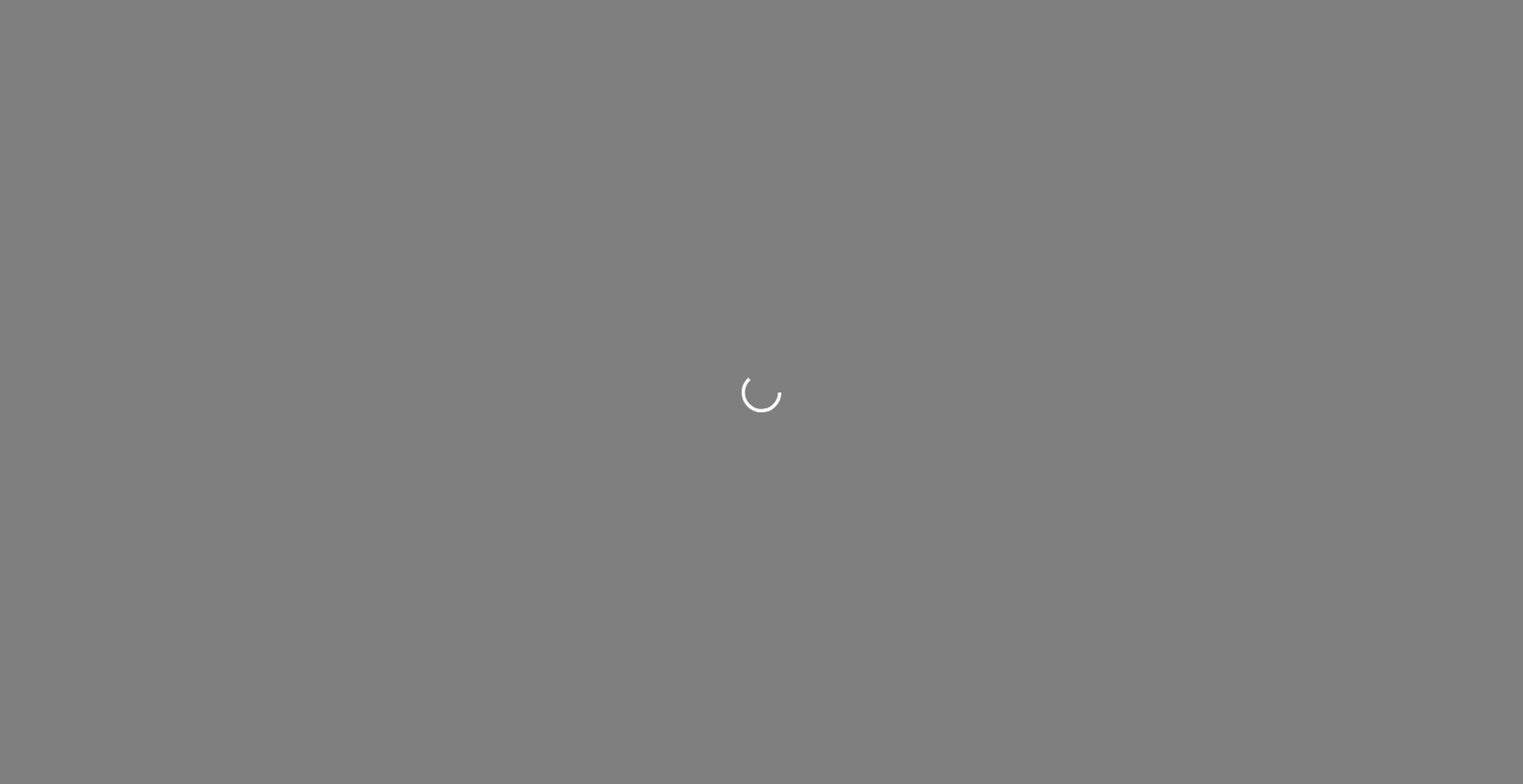 scroll, scrollTop: 0, scrollLeft: 0, axis: both 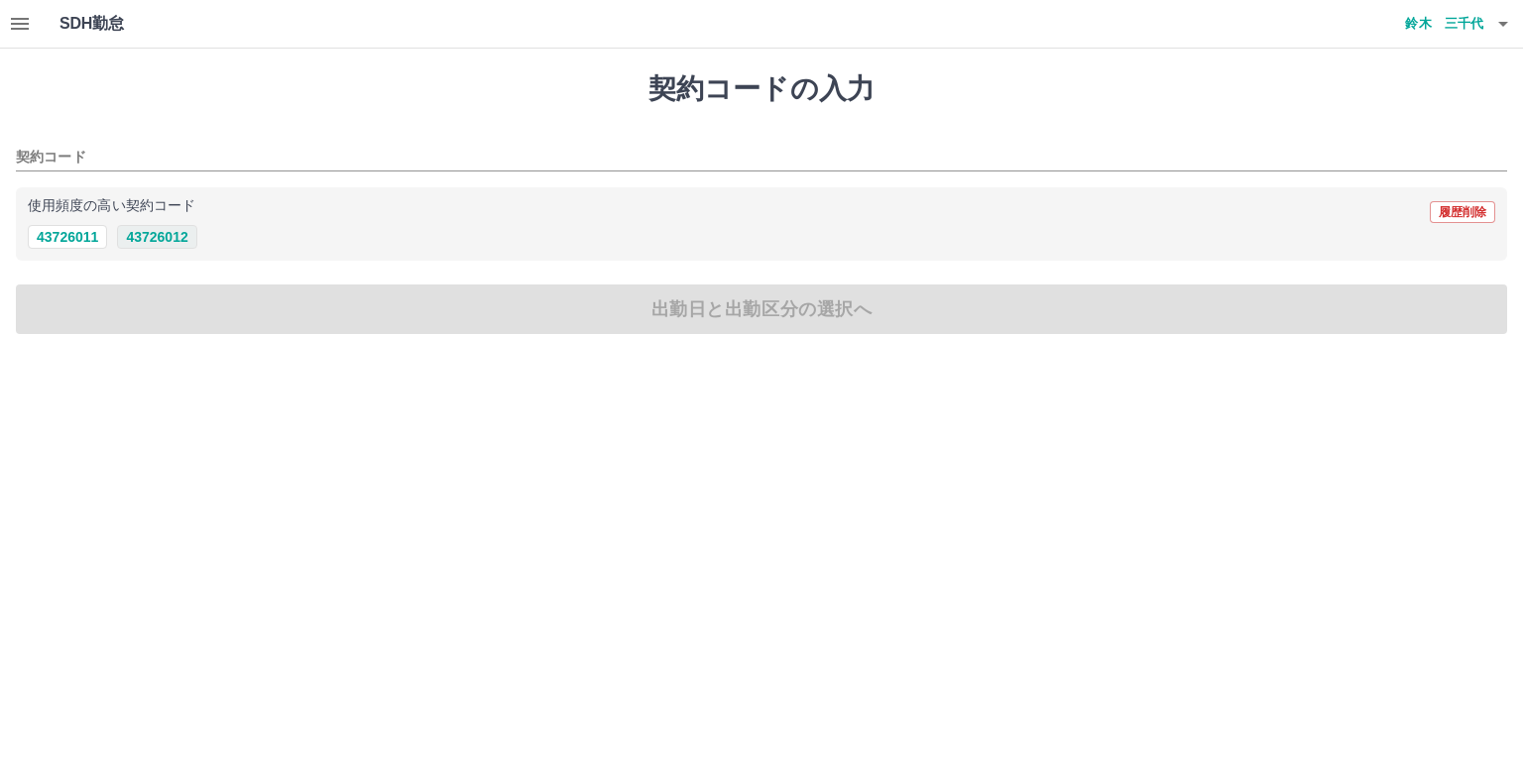 click on "43726012" at bounding box center [157, 237] 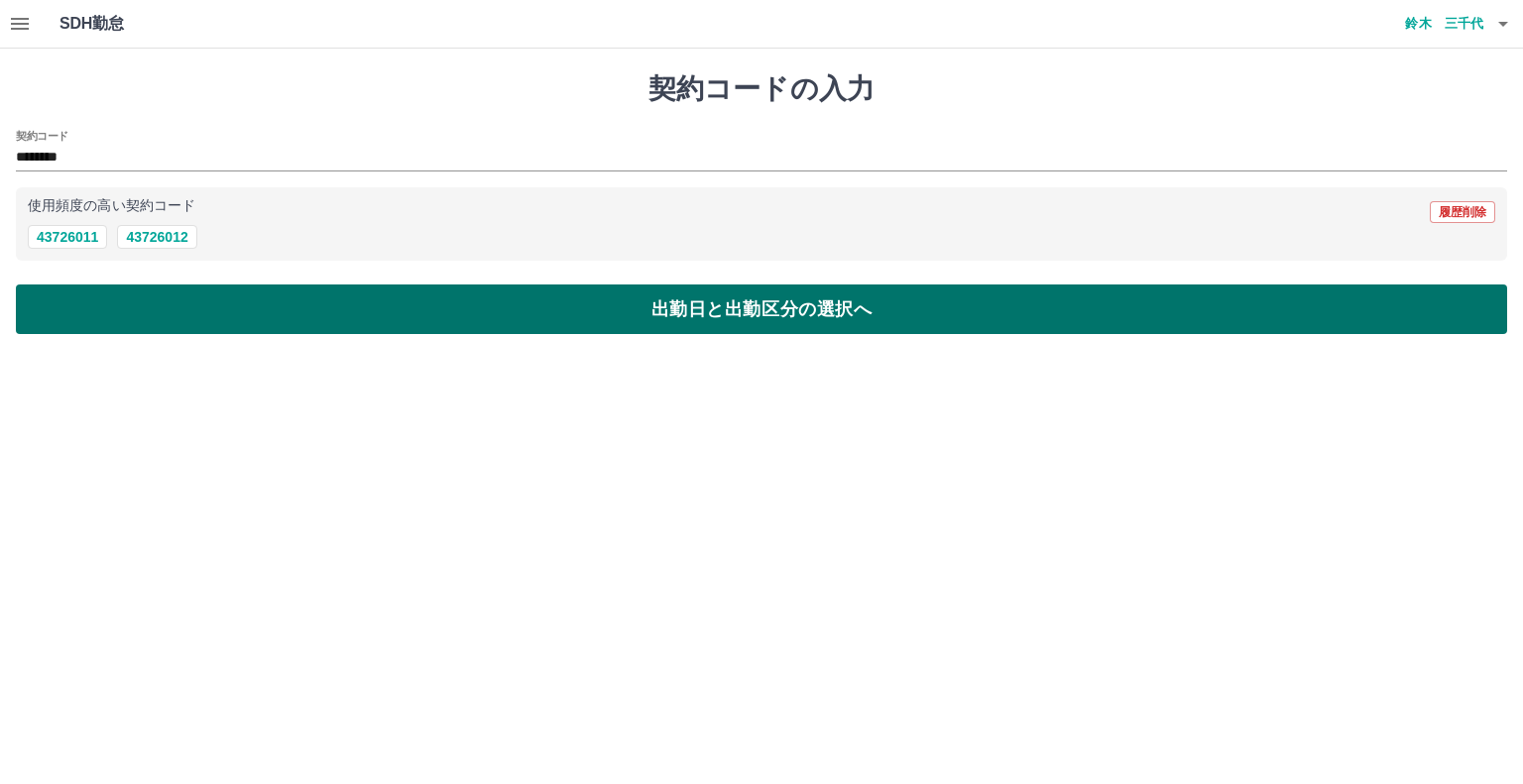 click on "出勤日と出勤区分の選択へ" at bounding box center (762, 309) 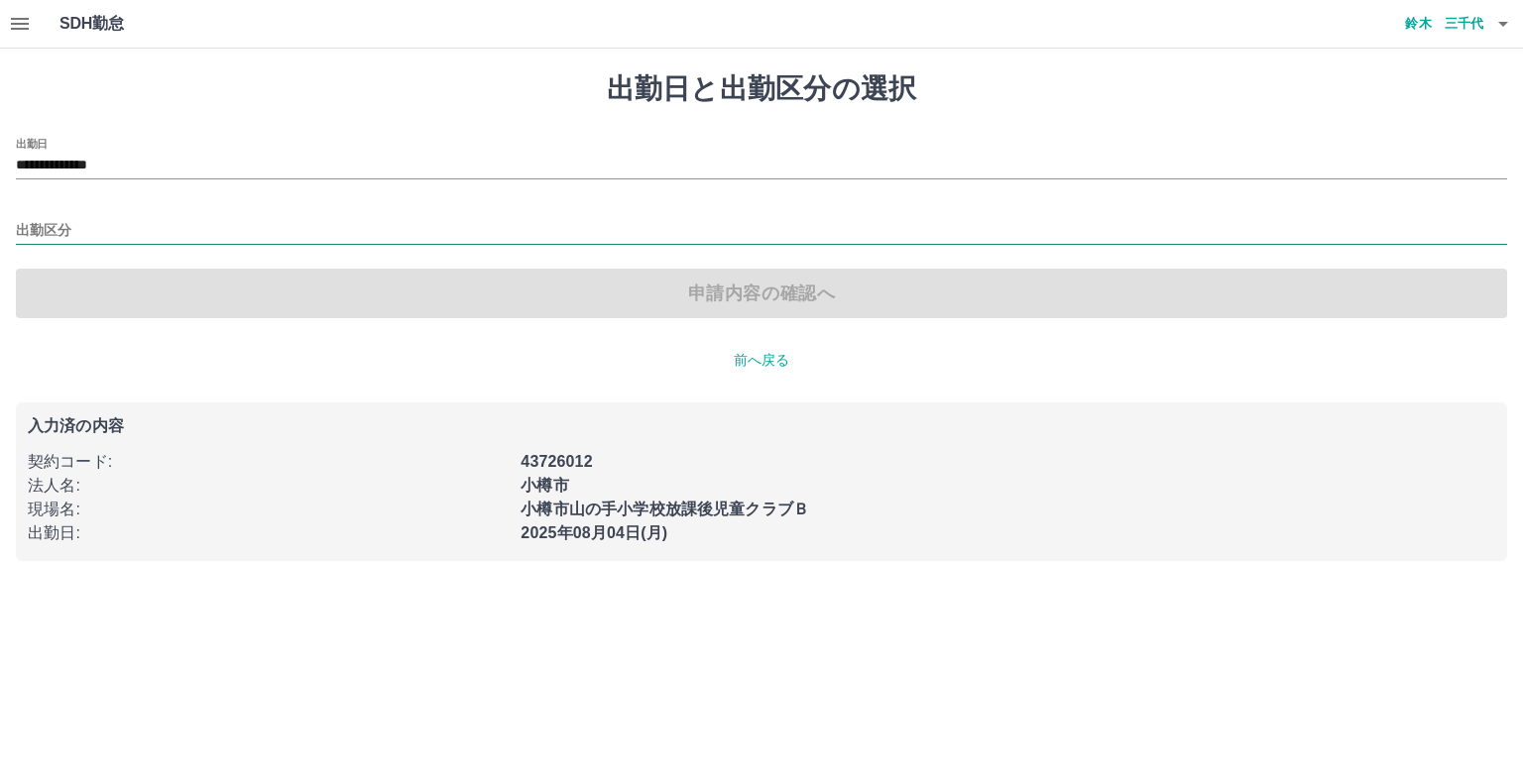 click on "出勤区分" at bounding box center (762, 231) 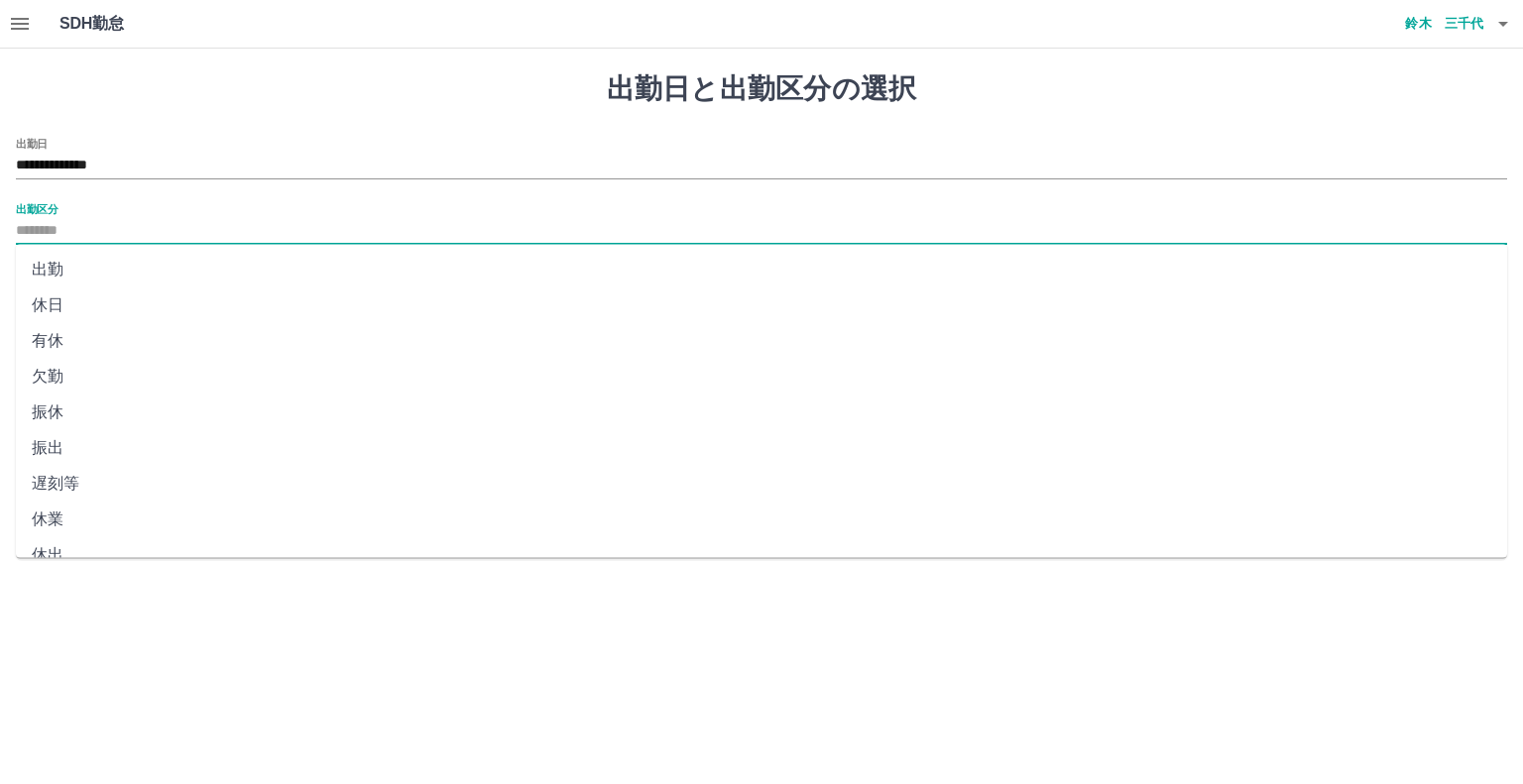 click on "休日" at bounding box center [762, 305] 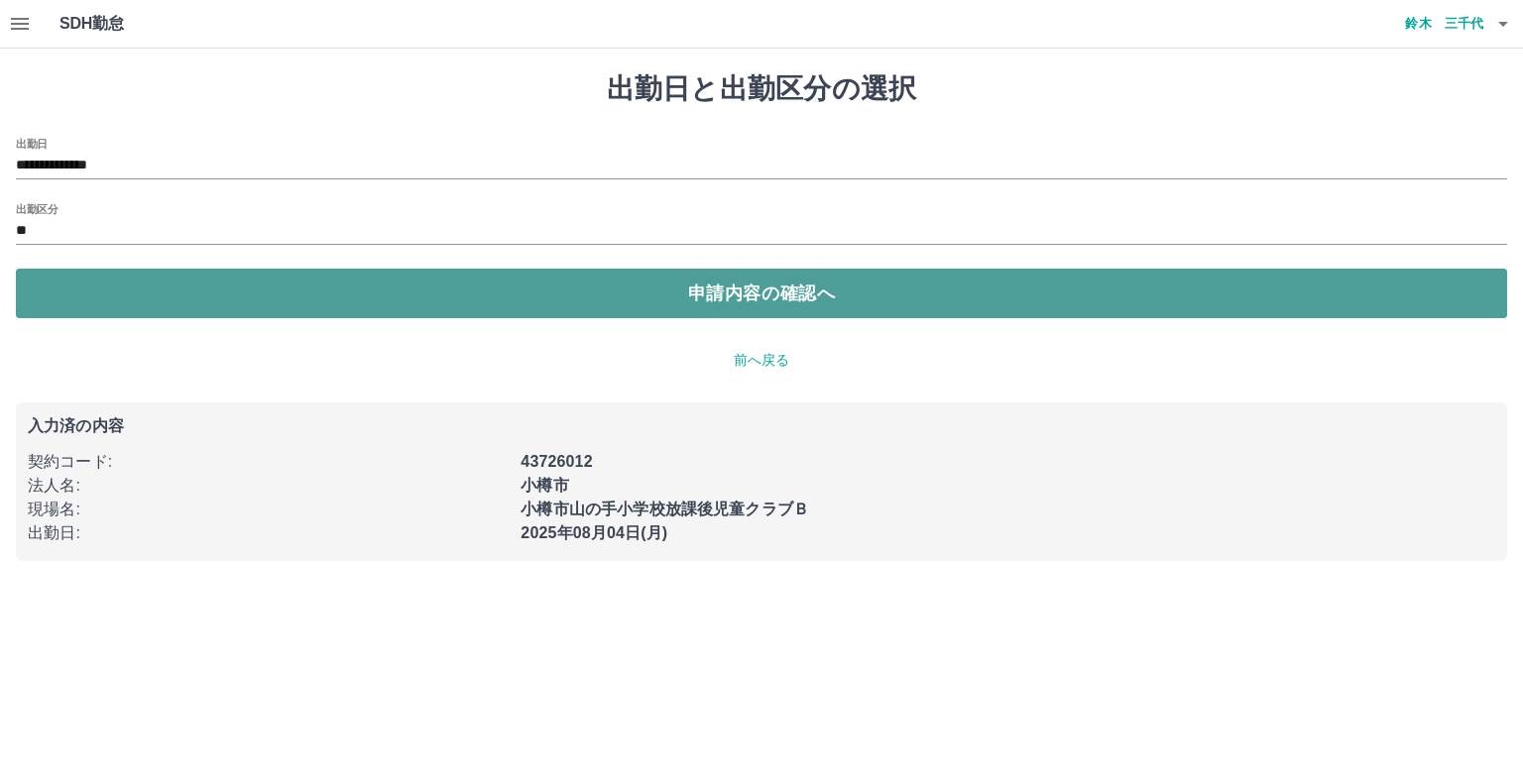 click on "申請内容の確認へ" at bounding box center (762, 293) 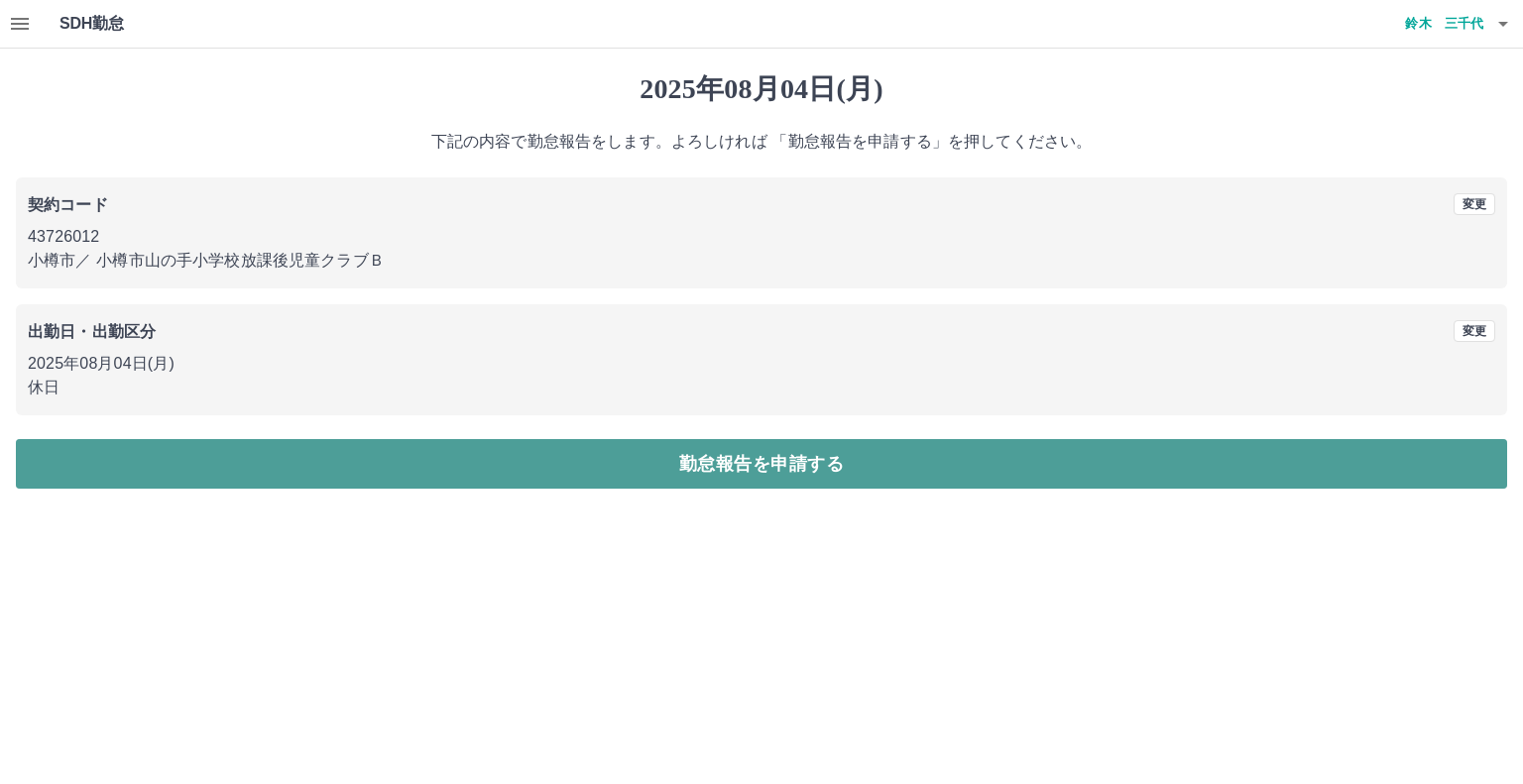click on "勤怠報告を申請する" at bounding box center [762, 464] 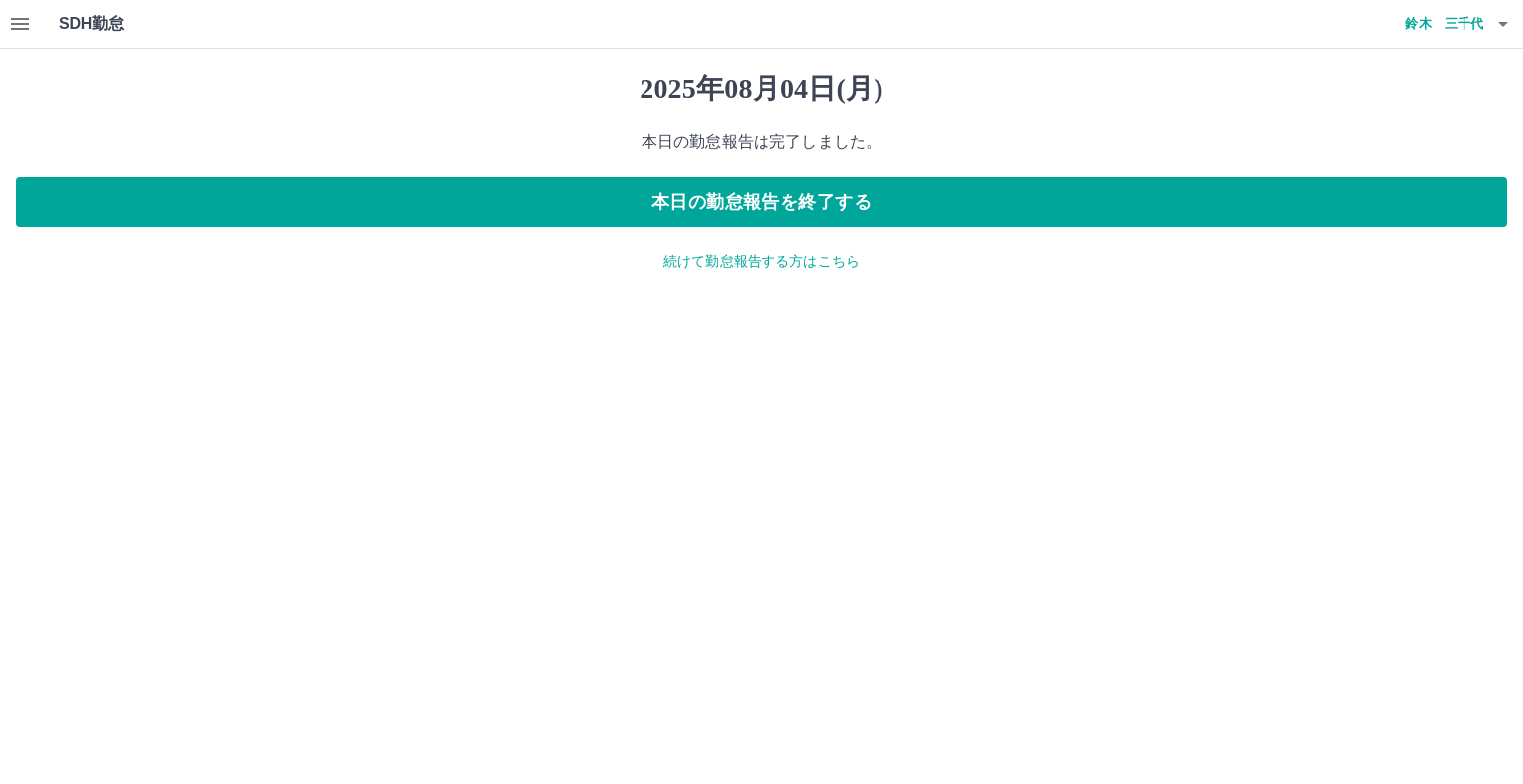click on "続けて勤怠報告する方はこちら" at bounding box center [762, 261] 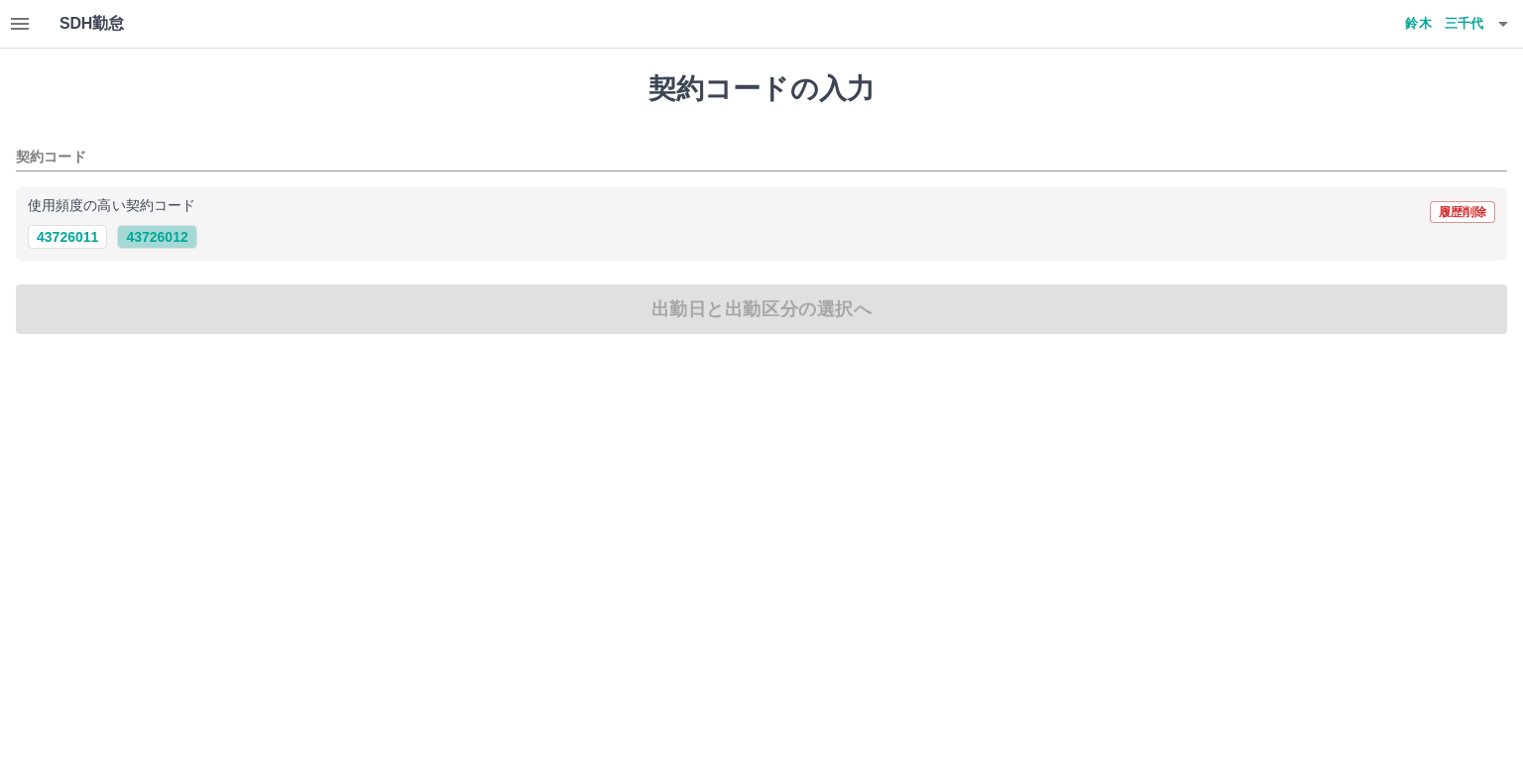 click on "43726012" at bounding box center [157, 237] 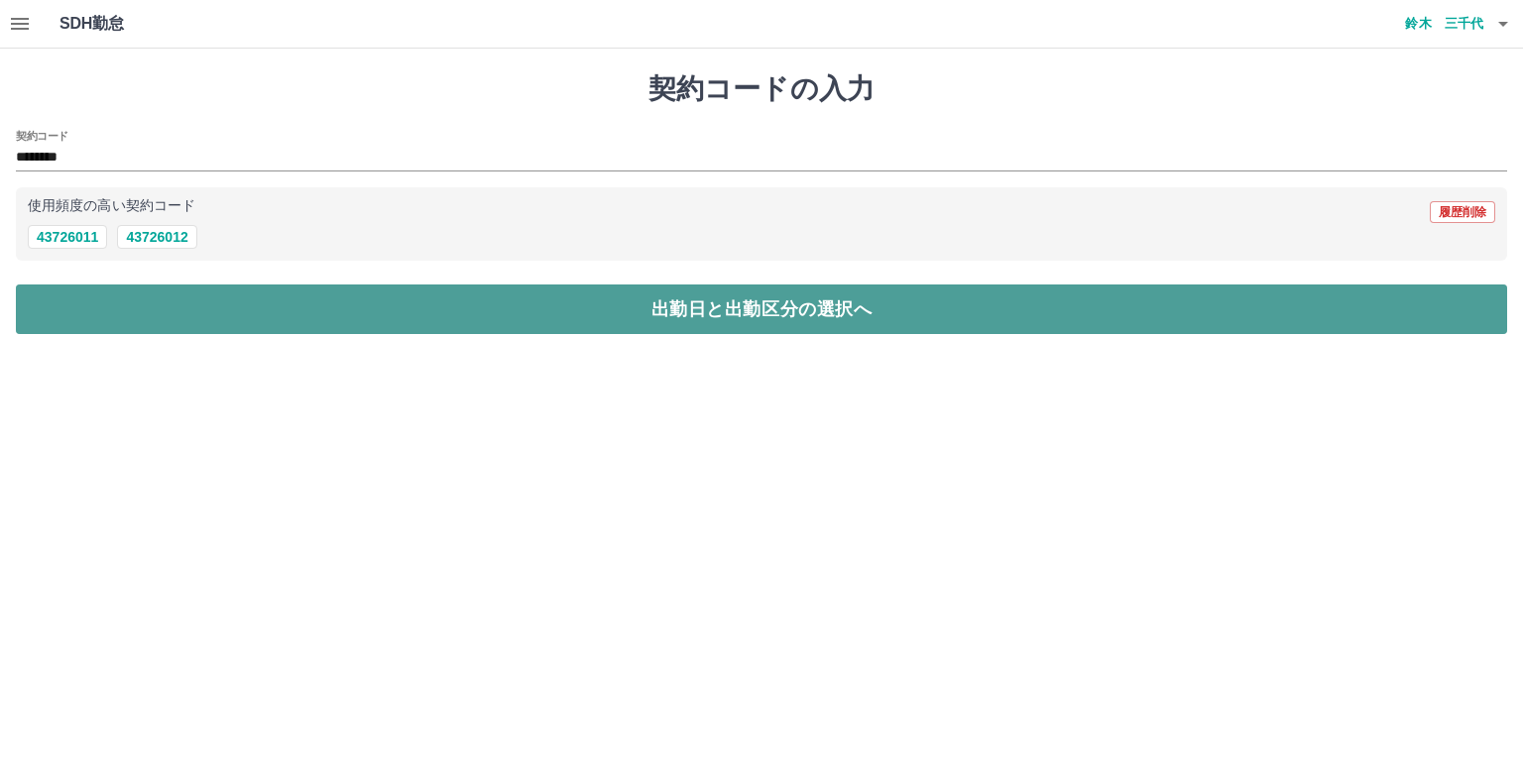 click on "出勤日と出勤区分の選択へ" at bounding box center [762, 309] 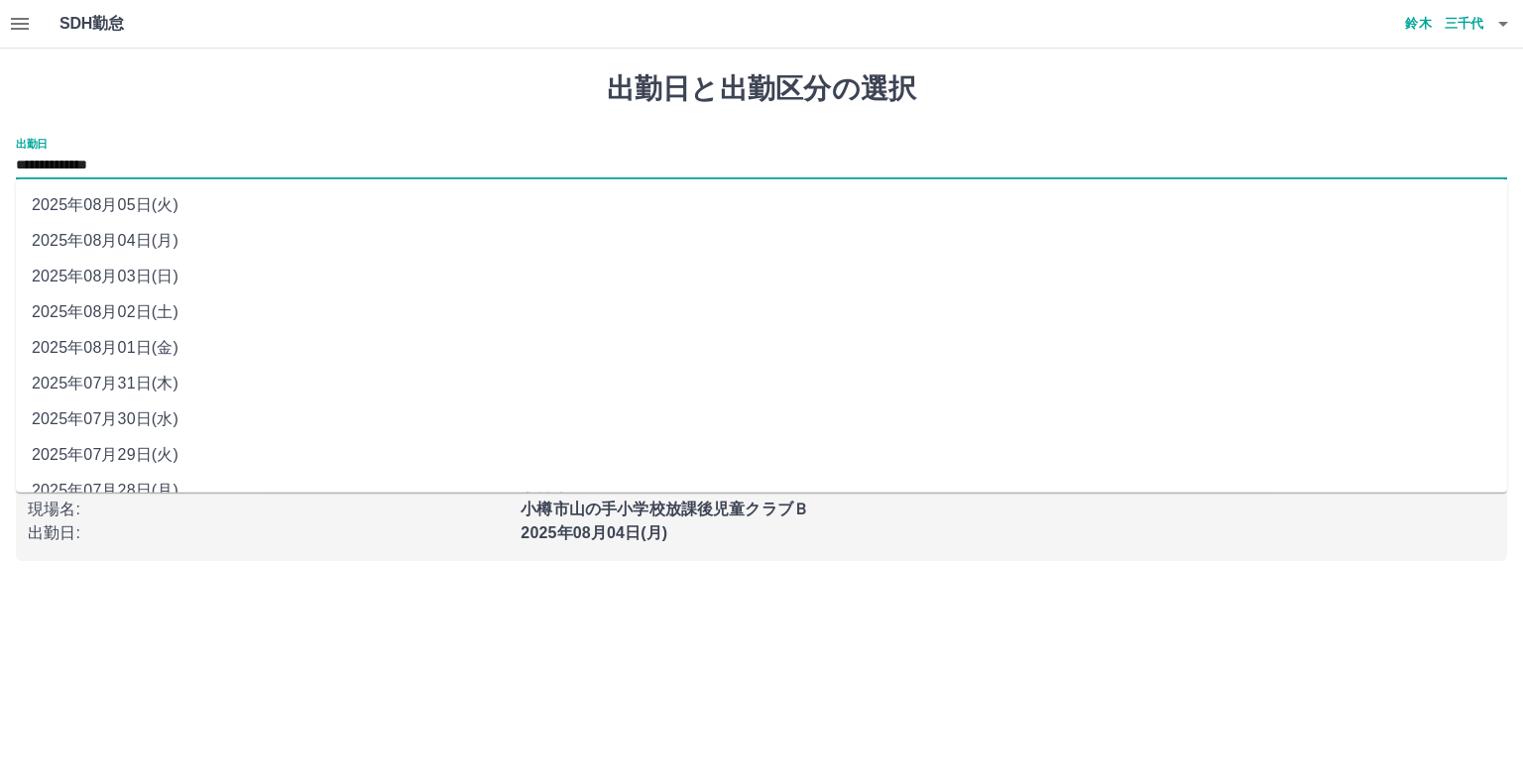 click on "**********" at bounding box center (762, 166) 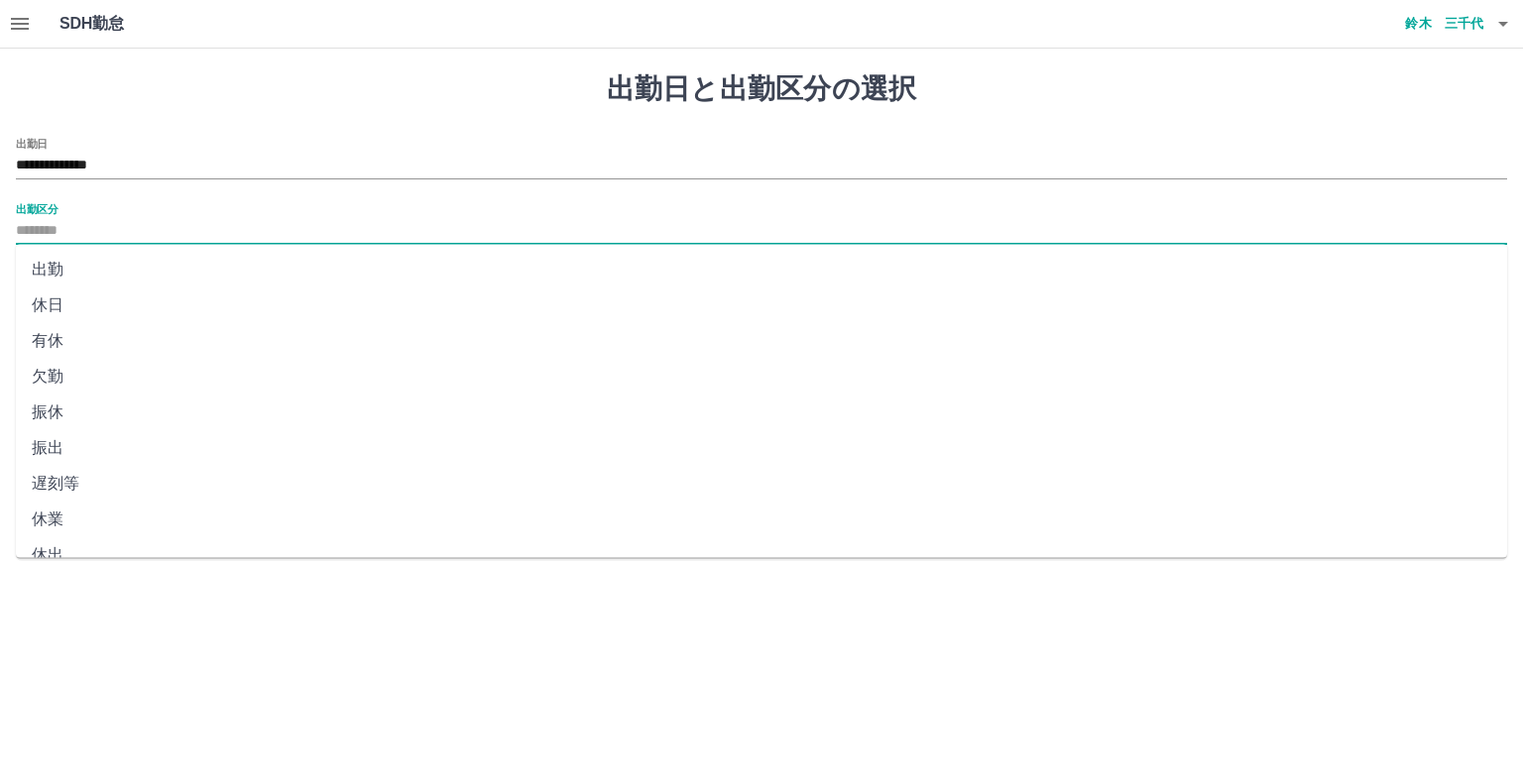 click on "出勤区分" at bounding box center [762, 231] 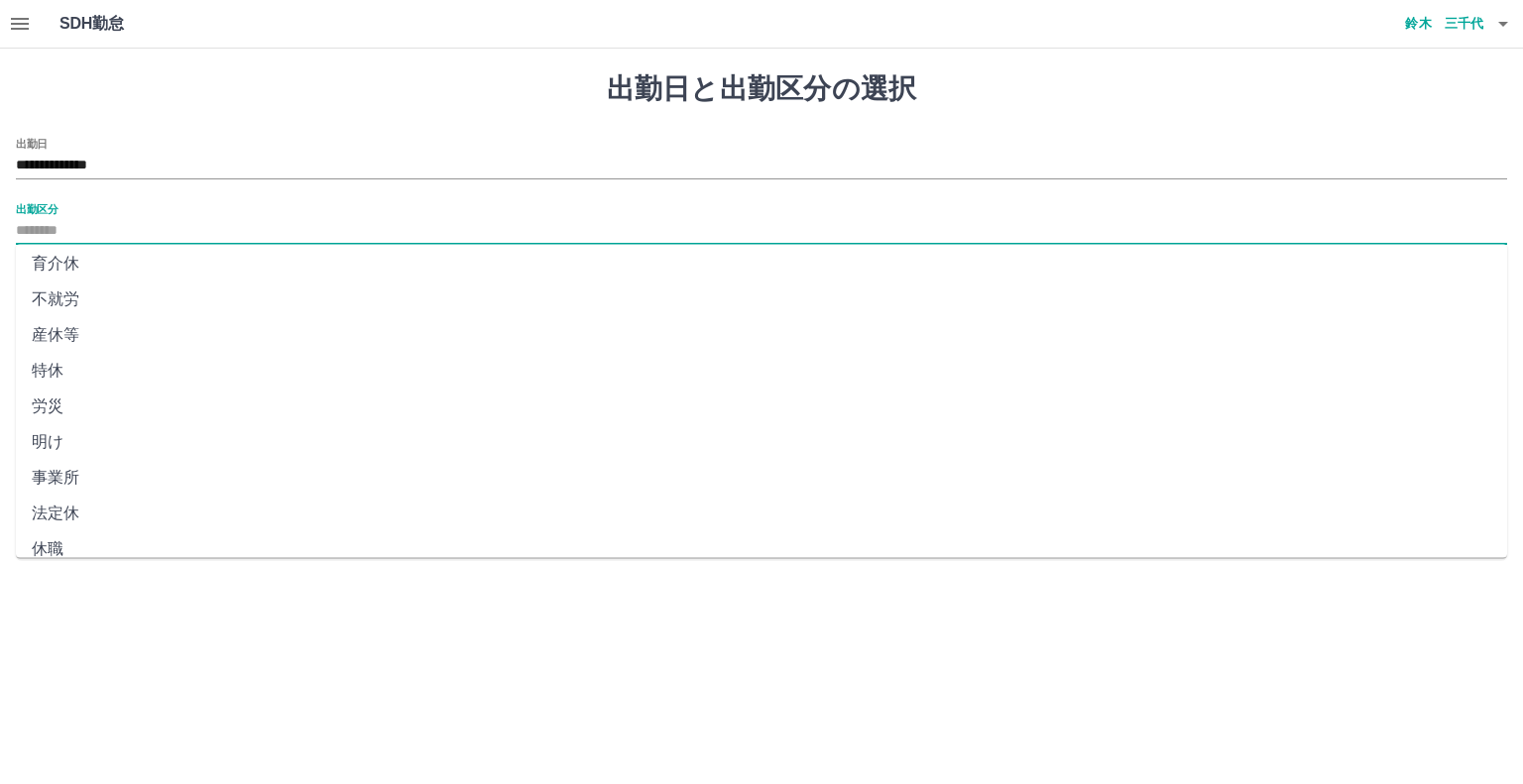 scroll, scrollTop: 344, scrollLeft: 0, axis: vertical 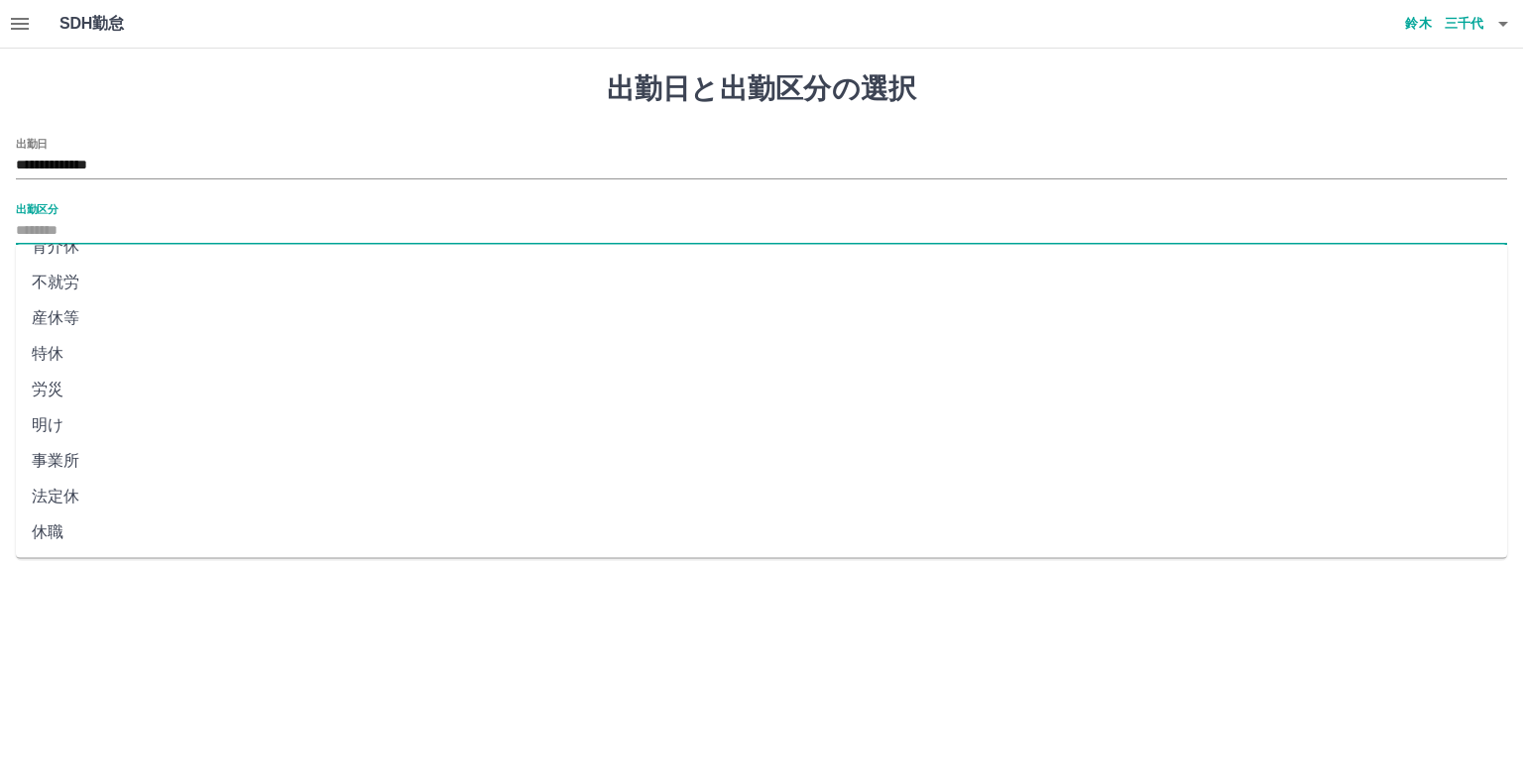 click on "法定休" at bounding box center [762, 497] 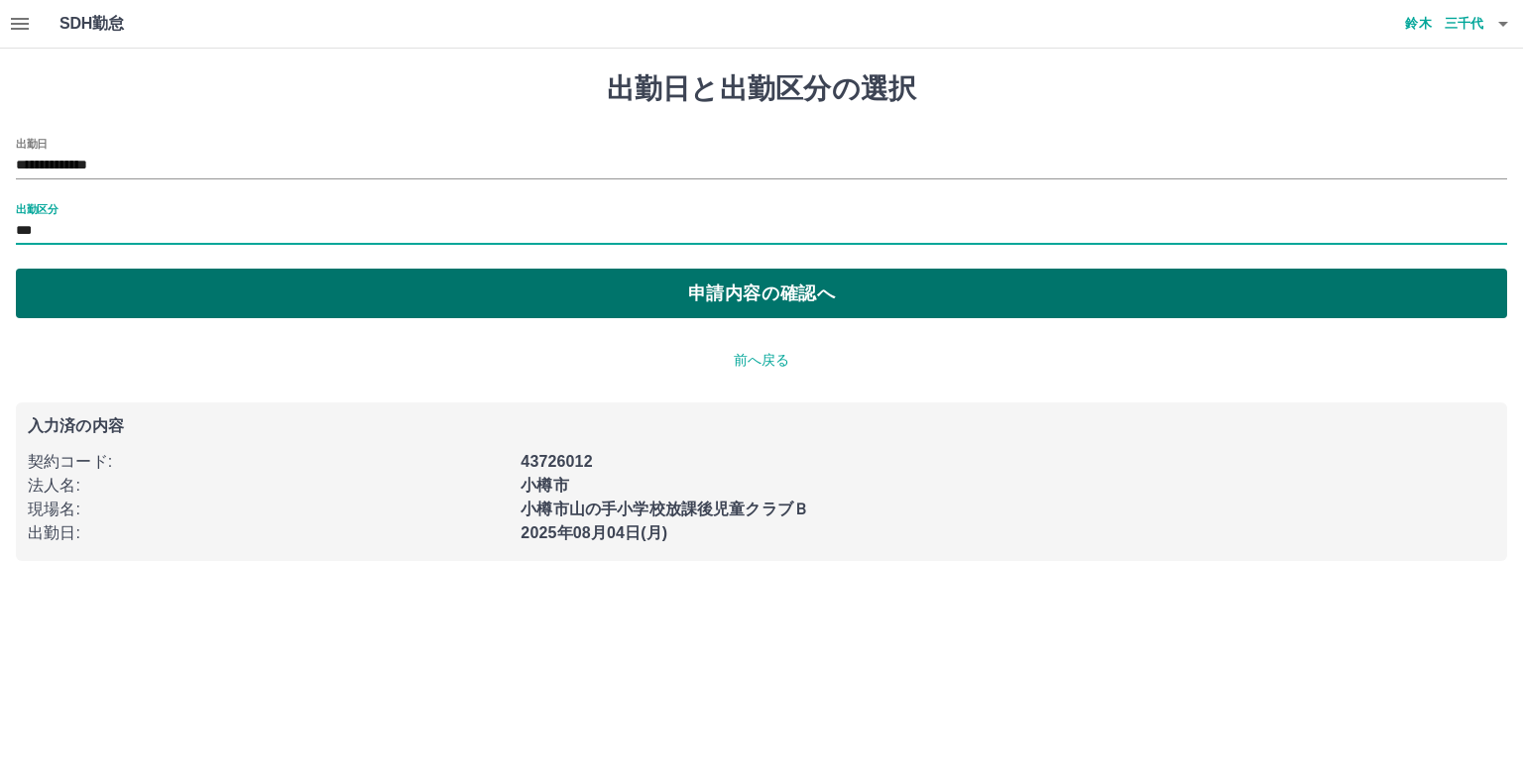 click on "申請内容の確認へ" at bounding box center [762, 293] 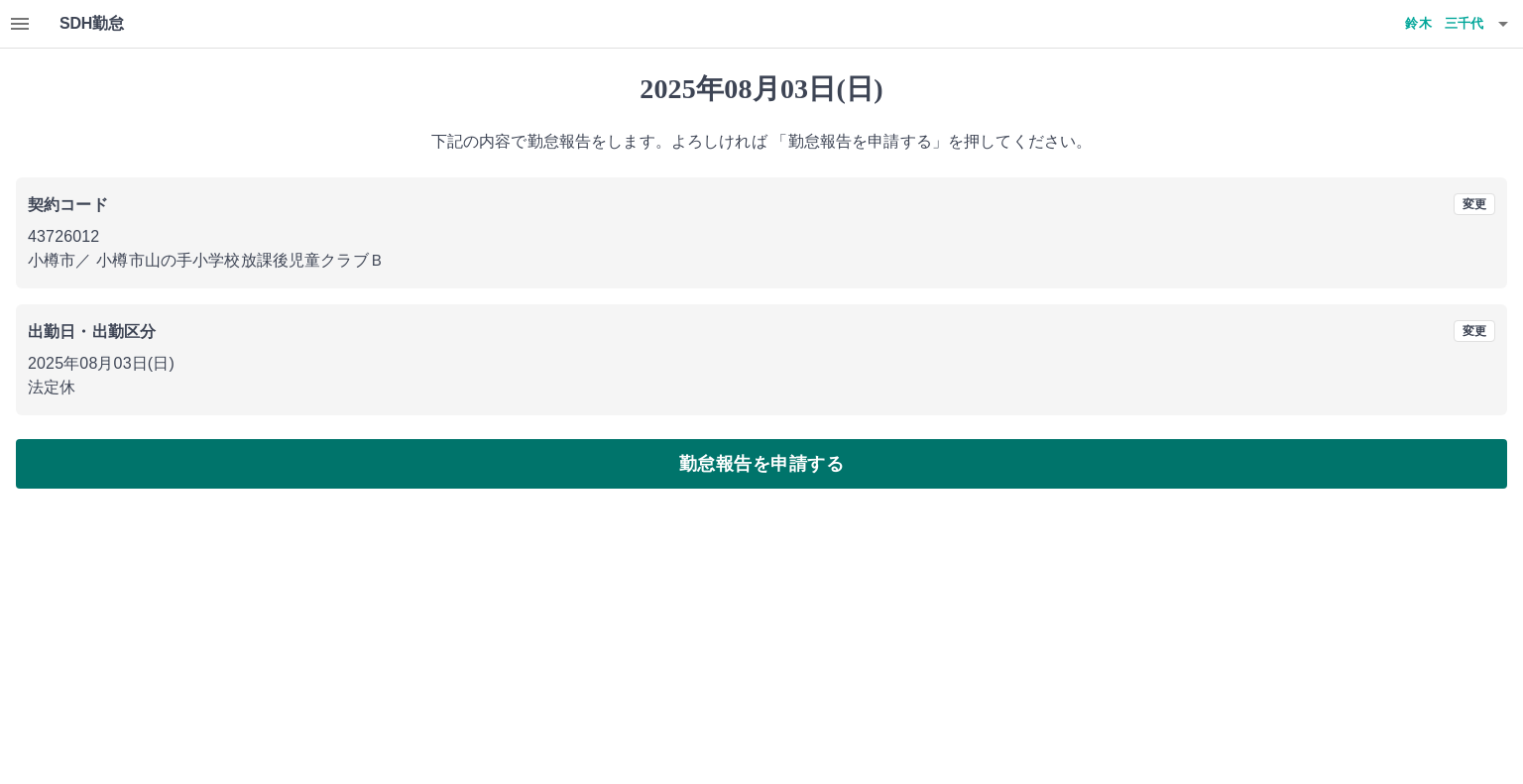 click on "勤怠報告を申請する" at bounding box center [762, 464] 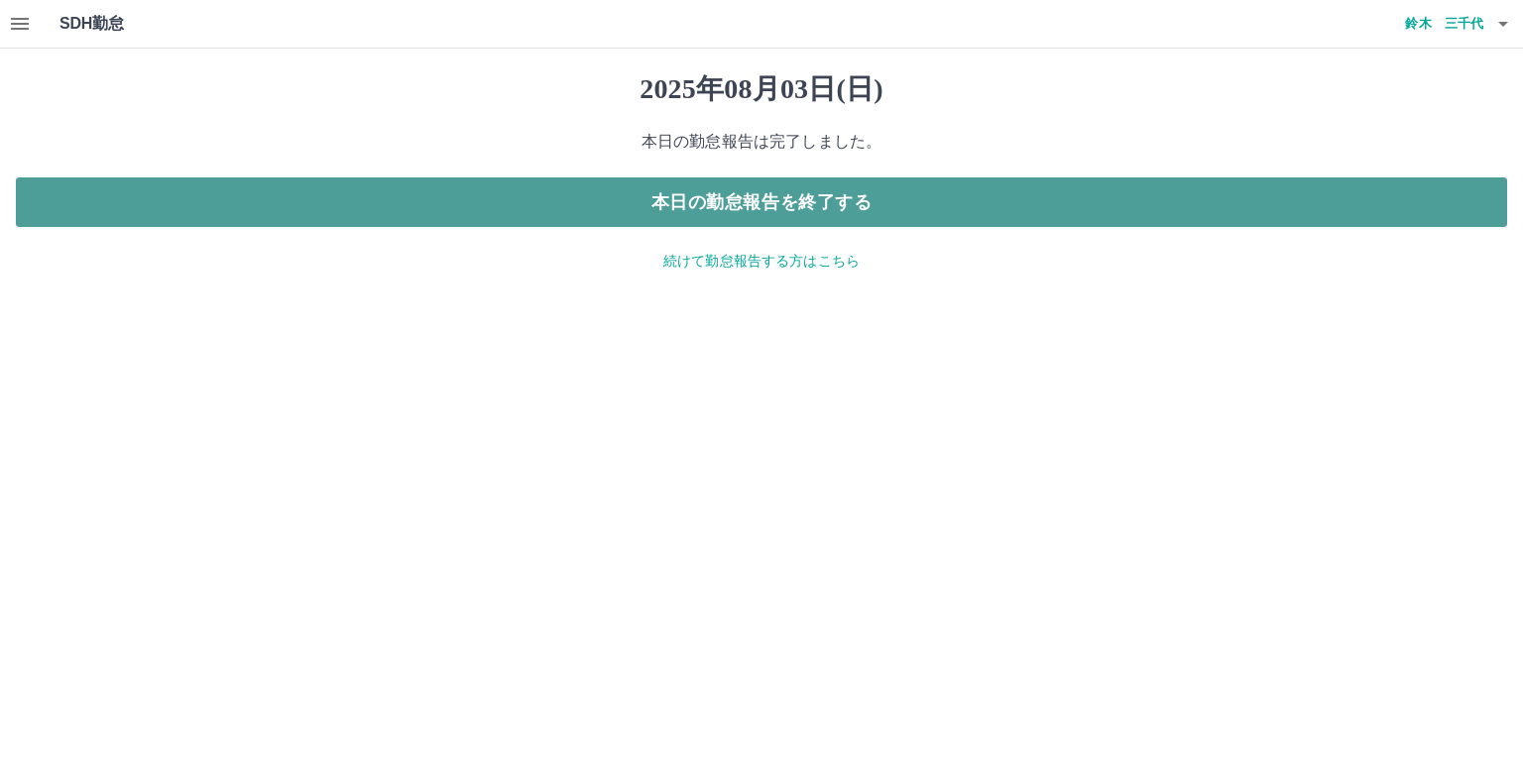 click on "本日の勤怠報告を終了する" at bounding box center (762, 202) 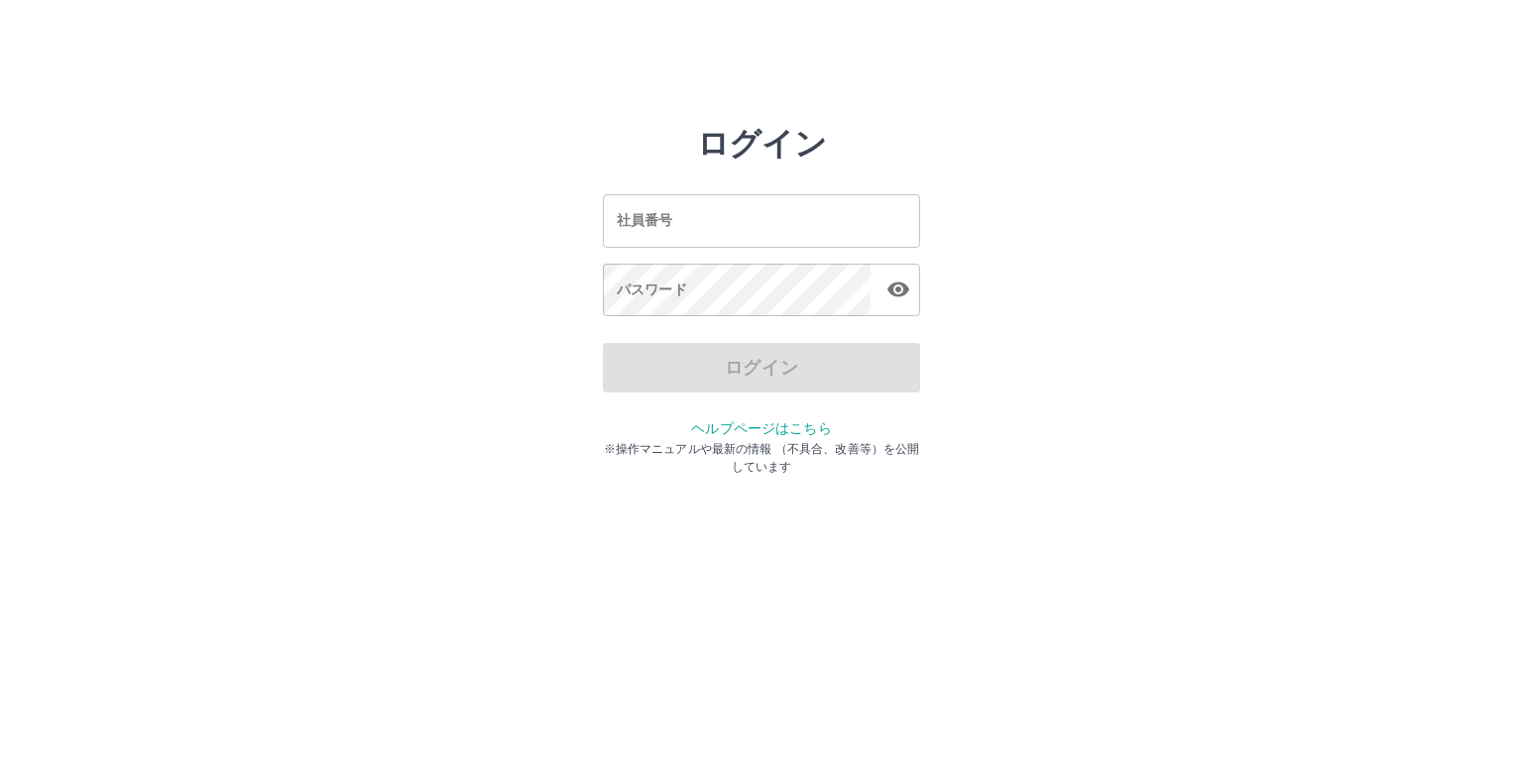 scroll, scrollTop: 0, scrollLeft: 0, axis: both 